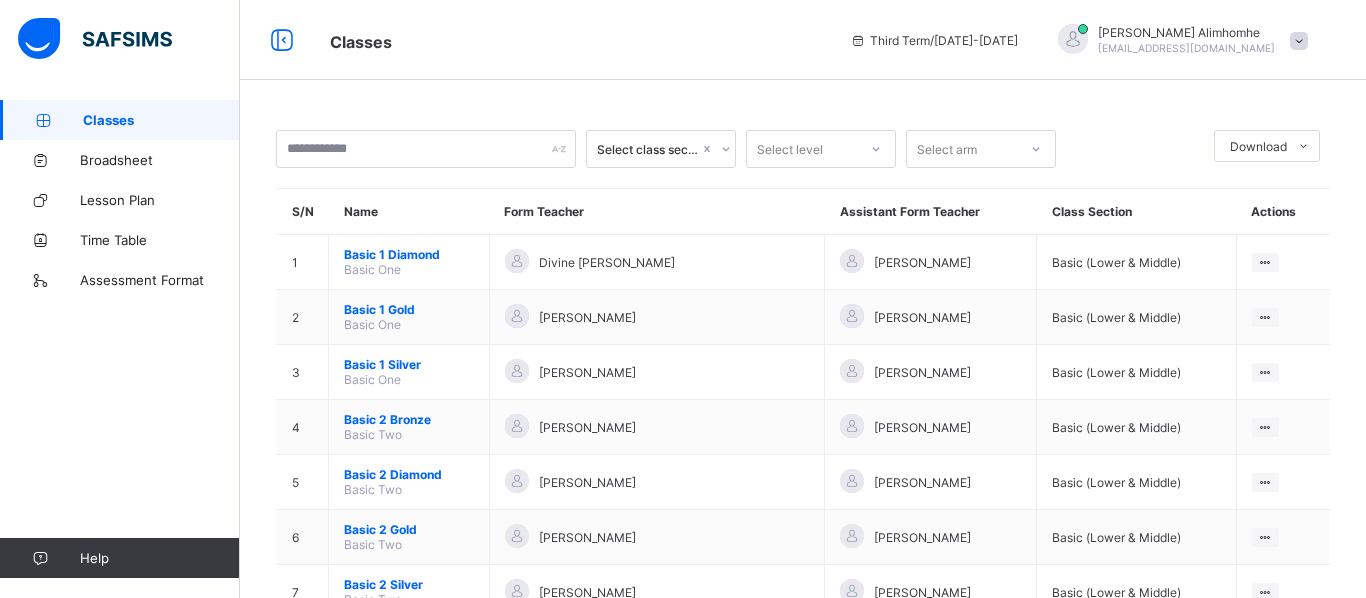 scroll, scrollTop: 0, scrollLeft: 0, axis: both 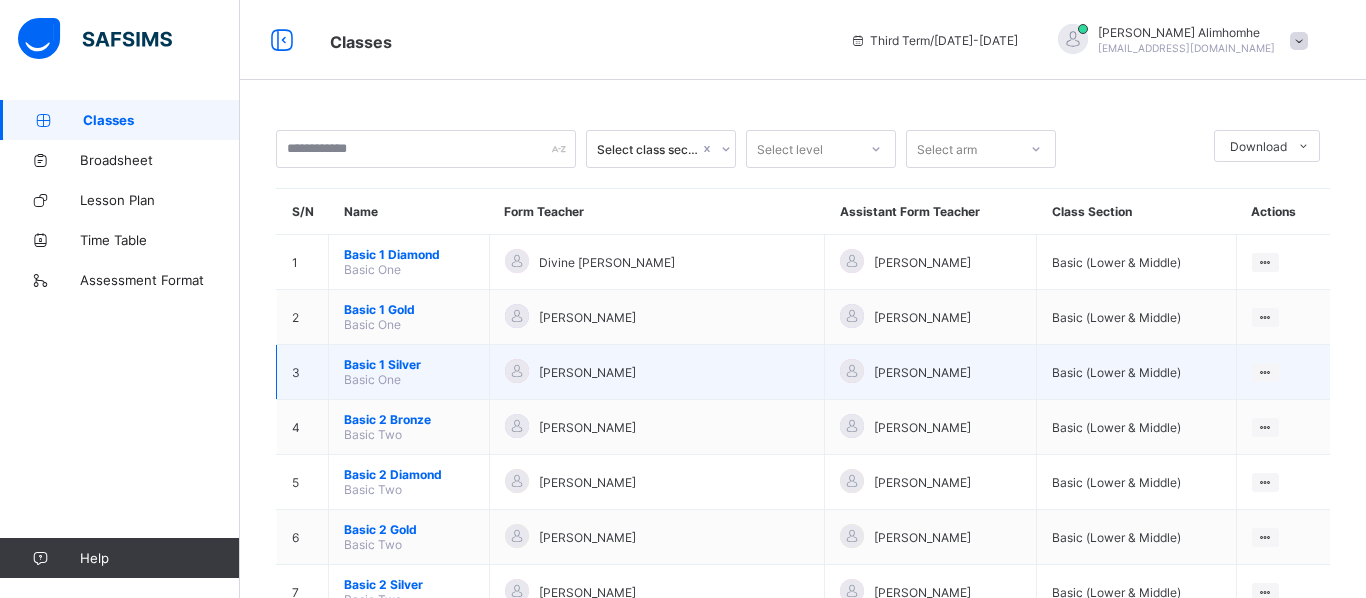 click on "Basic 1   Silver" at bounding box center (409, 364) 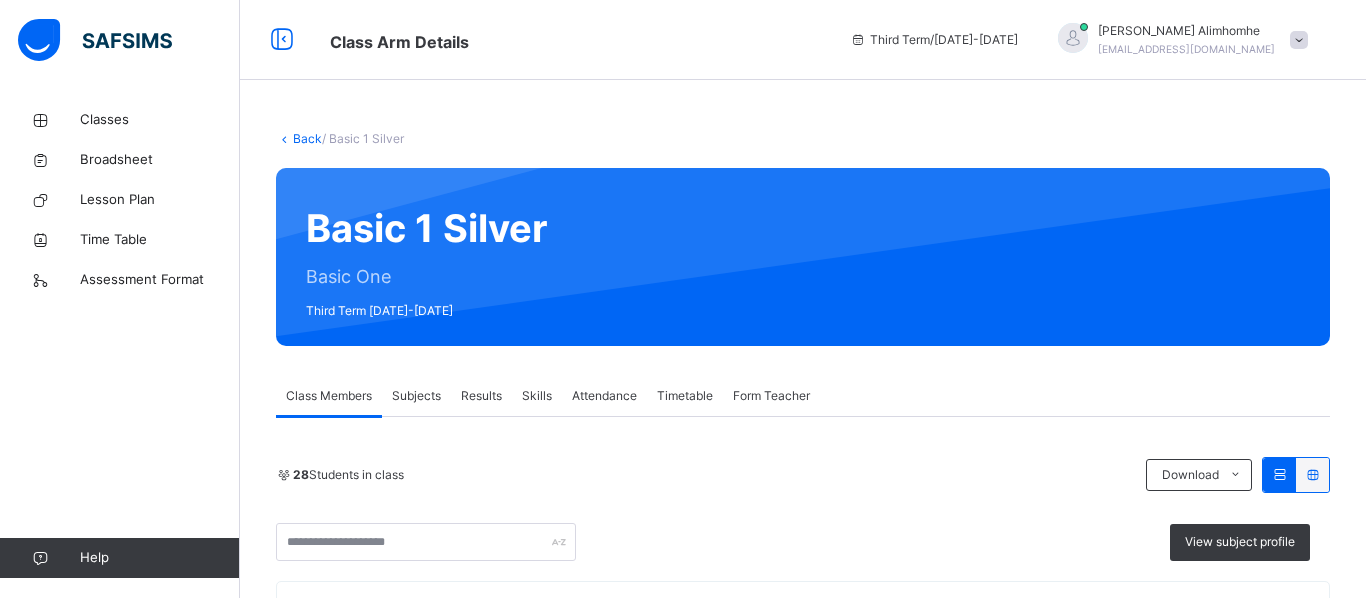 click on "Subjects" at bounding box center [416, 396] 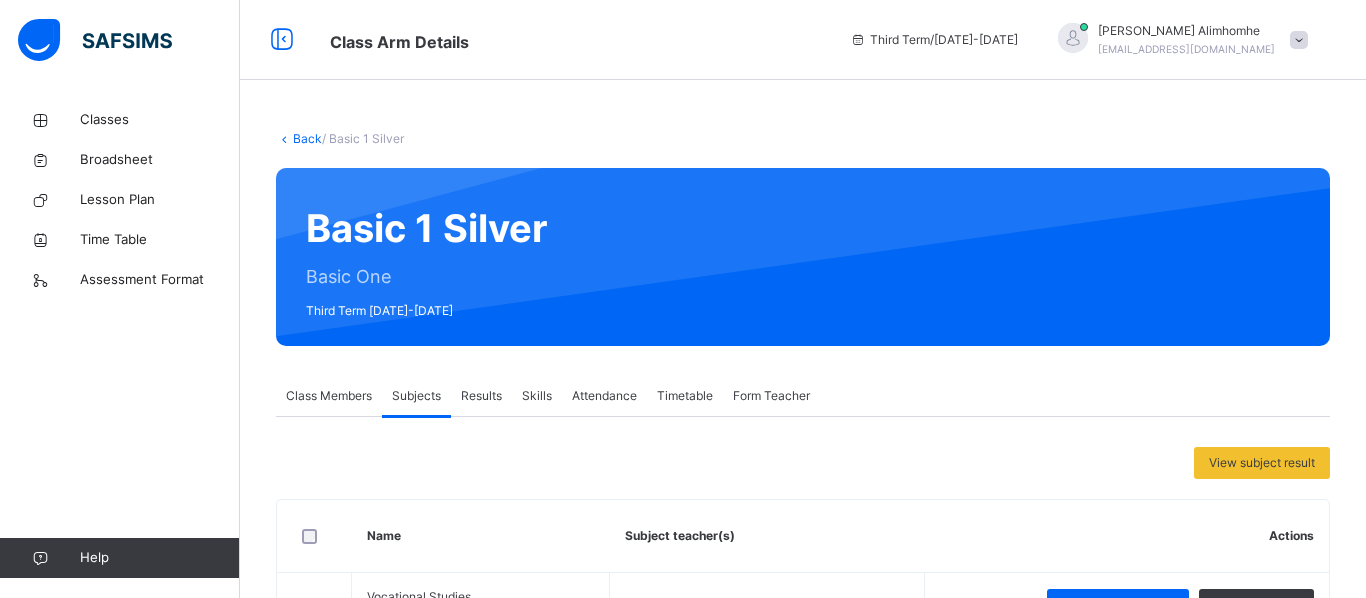 click on "View subject result Name Subject teacher(s) Actions Vocational Studies   VC   [PERSON_NAME], [PERSON_NAME]  Assess Students Take Attendance Basic Sci And Tech   BST   [PERSON_NAME], [PERSON_NAME]  Assess Students Take Attendance Religion and National Values   RNV   [PERSON_NAME], [PERSON_NAME]  Assess Students Take Attendance English Language   ENG   [PERSON_NAME], [PERSON_NAME]  Assess Students Take Attendance Mathematics   MTH   [PERSON_NAME], [PERSON_NAME]  Assess Students Take Attendance Pre Vocational Studies   PVS   Support Team Quantitative Reasoning   QR   [PERSON_NAME], [PERSON_NAME]  Assess Students Take Attendance Verbal Reasoning   VR   [PERSON_NAME], [PERSON_NAME]  Assess Students Take Attendance Hand writing   HRT   [PERSON_NAME], [PERSON_NAME]  Assess Students Take Attendance Phonics   PHC   [PERSON_NAME], [PERSON_NAME]  Assess Students Take Attendance   CCA" at bounding box center [803, 863] 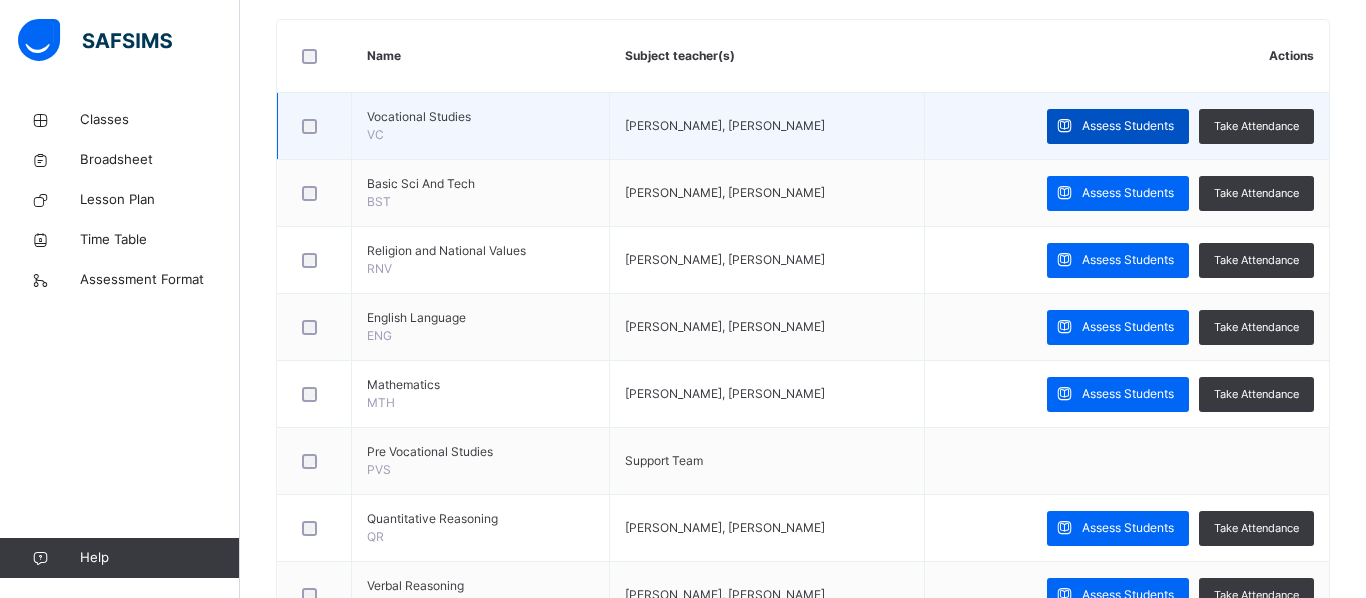 click on "Assess Students" at bounding box center [1128, 126] 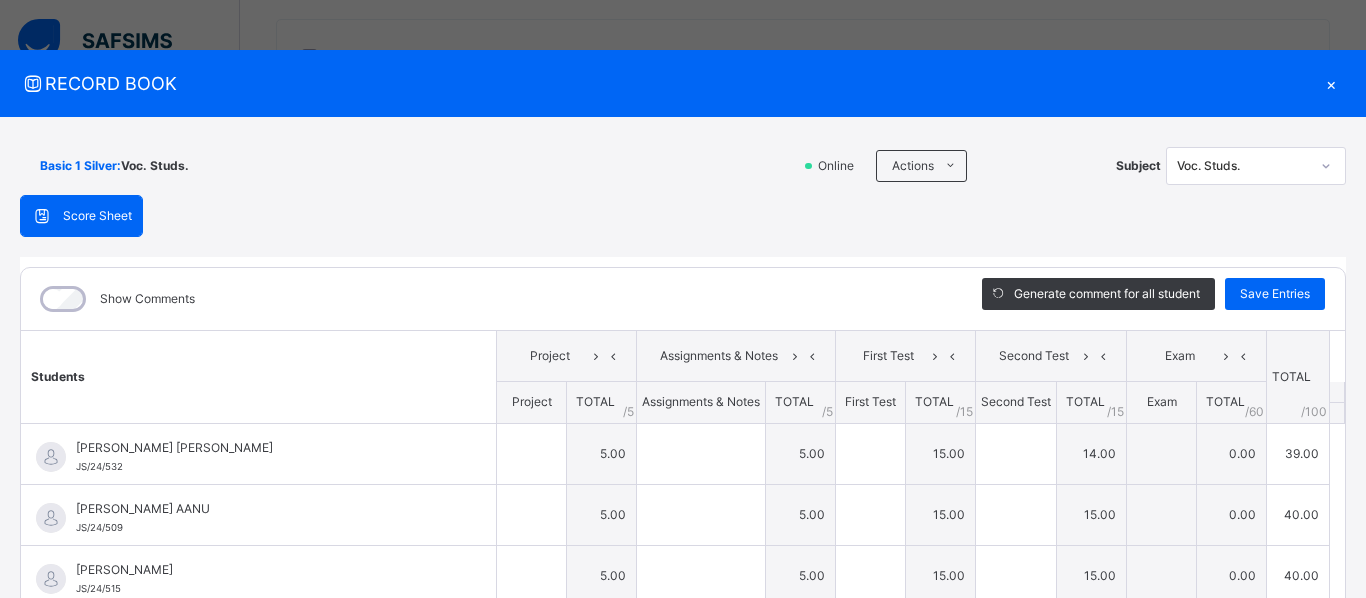type on "*" 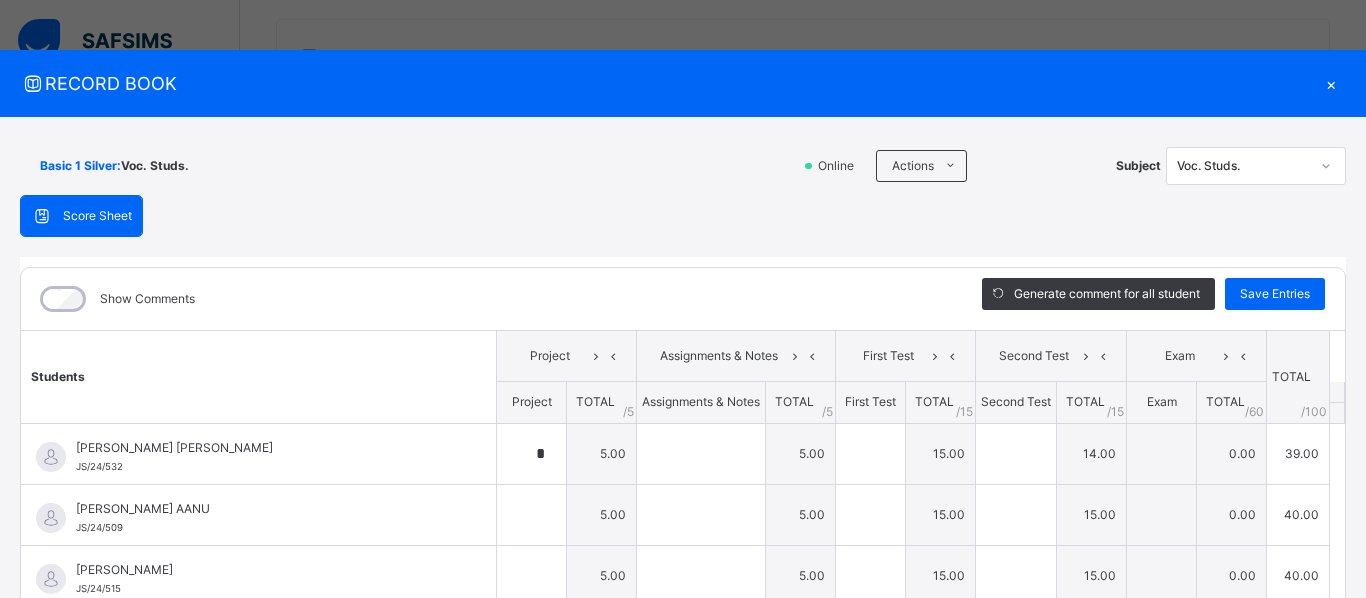 type on "*" 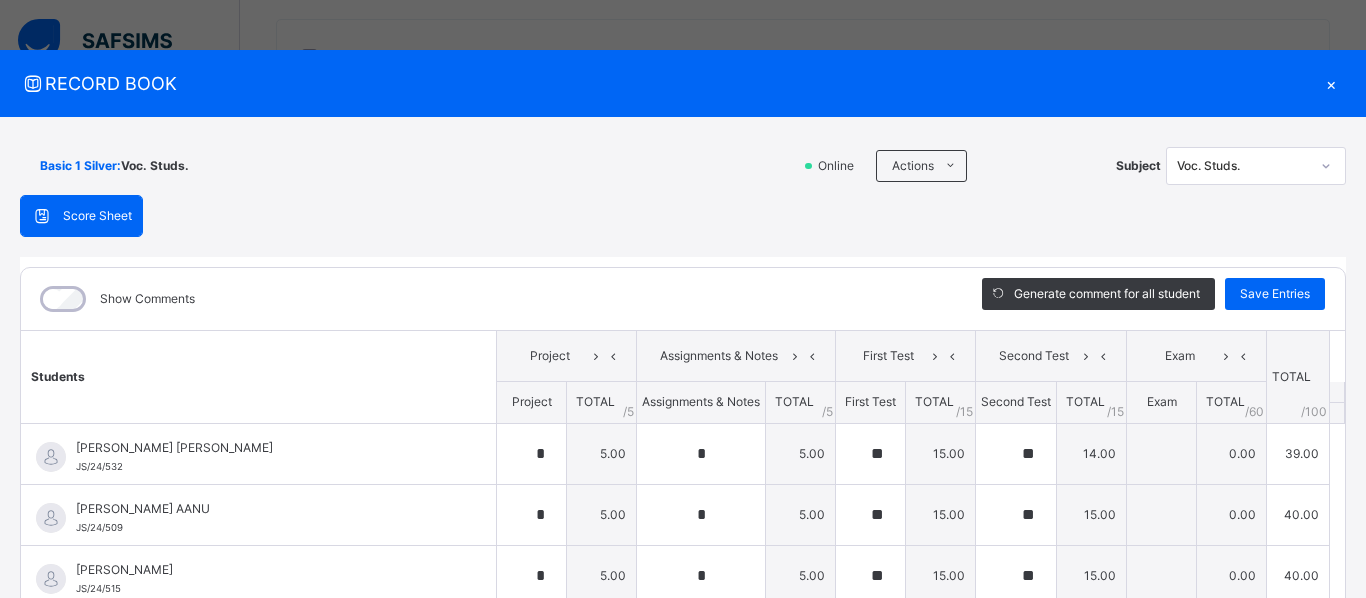 type on "*" 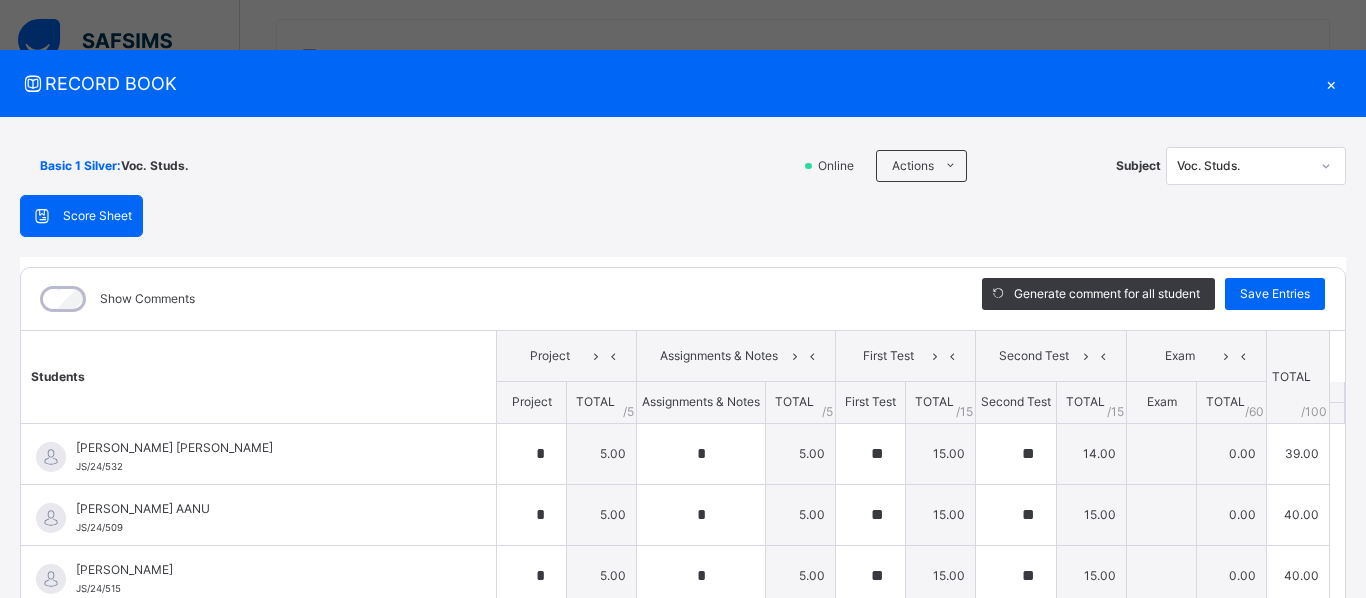 click on "Basic 1   Silver :   Voc. Studs. Online Actions  Download Empty Score Sheet  Upload/map score sheet Subject  Voc. Studs. JEDIDIAH SCHOOLS Date: [DATE] 8:33:56 am Score Sheet Score Sheet Show Comments   Generate comment for all student   Save Entries Class Level:  Basic 1   Silver Subject:  Voc. Studs. Session:  2024/2025 Session Session:  Third Term Students Project Assignments & Notes First Test Second Test Exam TOTAL /100 Comment Project TOTAL / 5 Assignments & Notes TOTAL / 5 First Test TOTAL / 15 Second Test TOTAL / 15 Exam TOTAL / 60 [PERSON_NAME] [PERSON_NAME] JS/24/532 [PERSON_NAME] [PERSON_NAME] JS/24/532 * 5.00 * 5.00 ** 15.00 ** 14.00 0.00 39.00 Generate comment 0 / 250   ×   Subject Teacher’s Comment Generate and see in full the comment developed by the AI with an option to regenerate the comment [PERSON_NAME] [PERSON_NAME]   JS/24/532   Total 39.00  / 100.00 [PERSON_NAME] Bot   Regenerate     Use this comment   AMSY TEMITAYO AANU JS/24/509 AMSY TEMITAYO AANU JS/24/509 * 5.00 * 5.00 ** 15.00 ** 0.00" at bounding box center (683, 489) 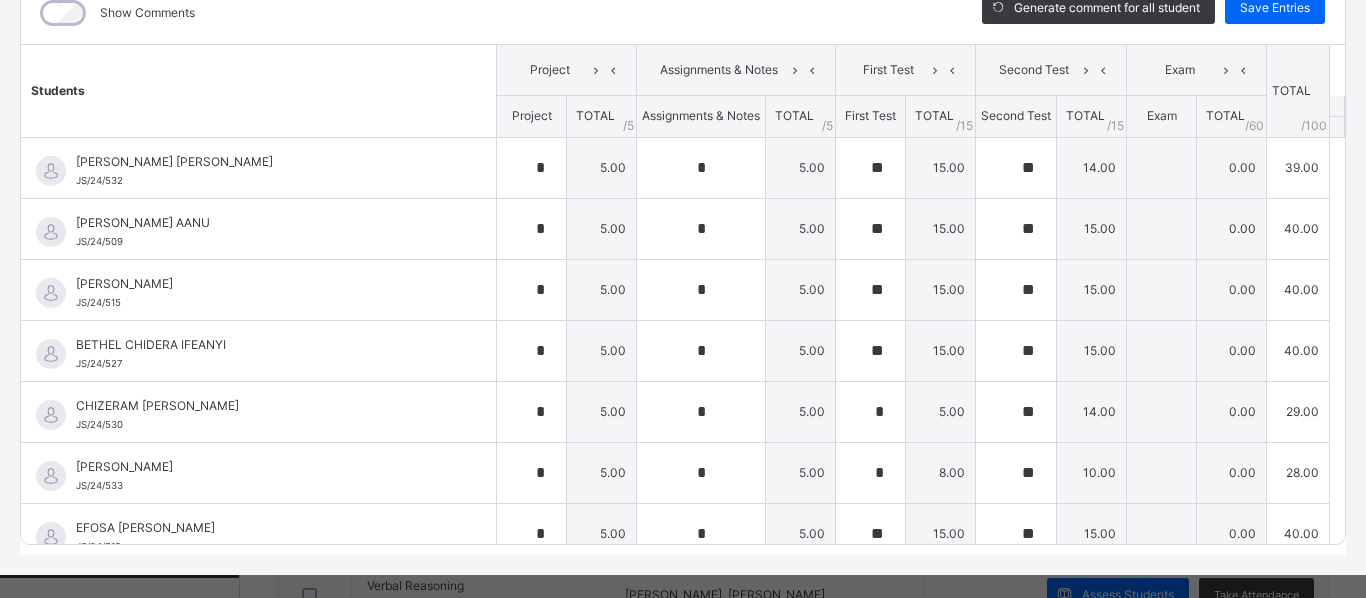 scroll, scrollTop: 313, scrollLeft: 0, axis: vertical 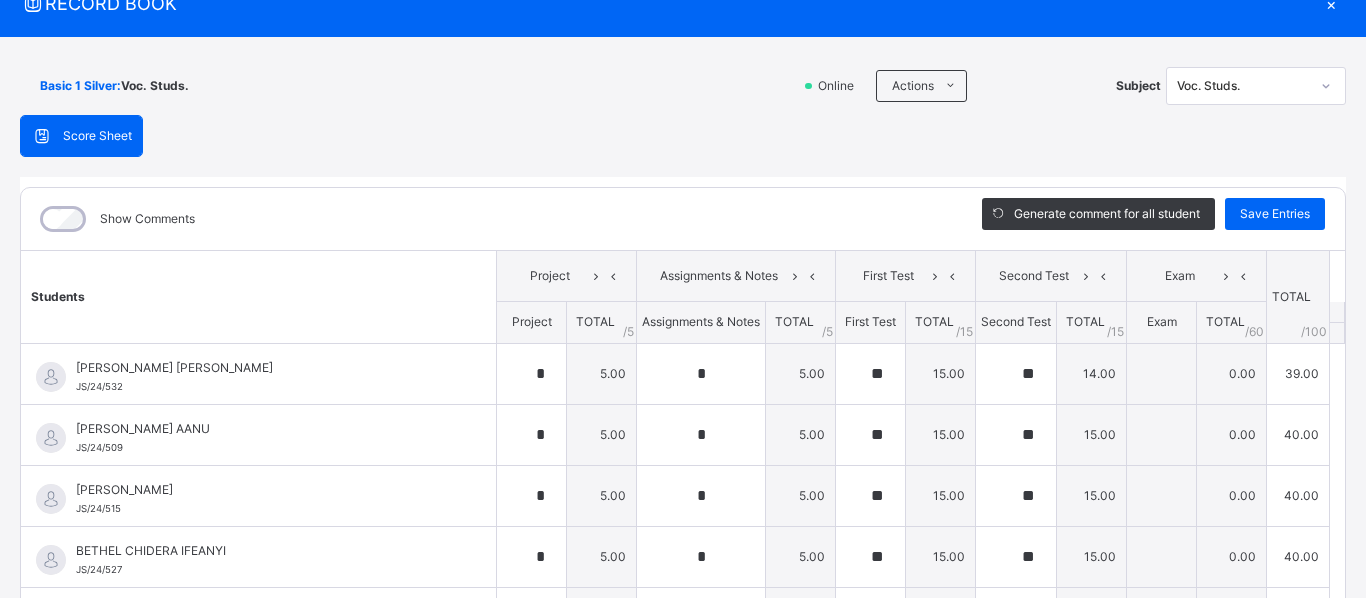 click 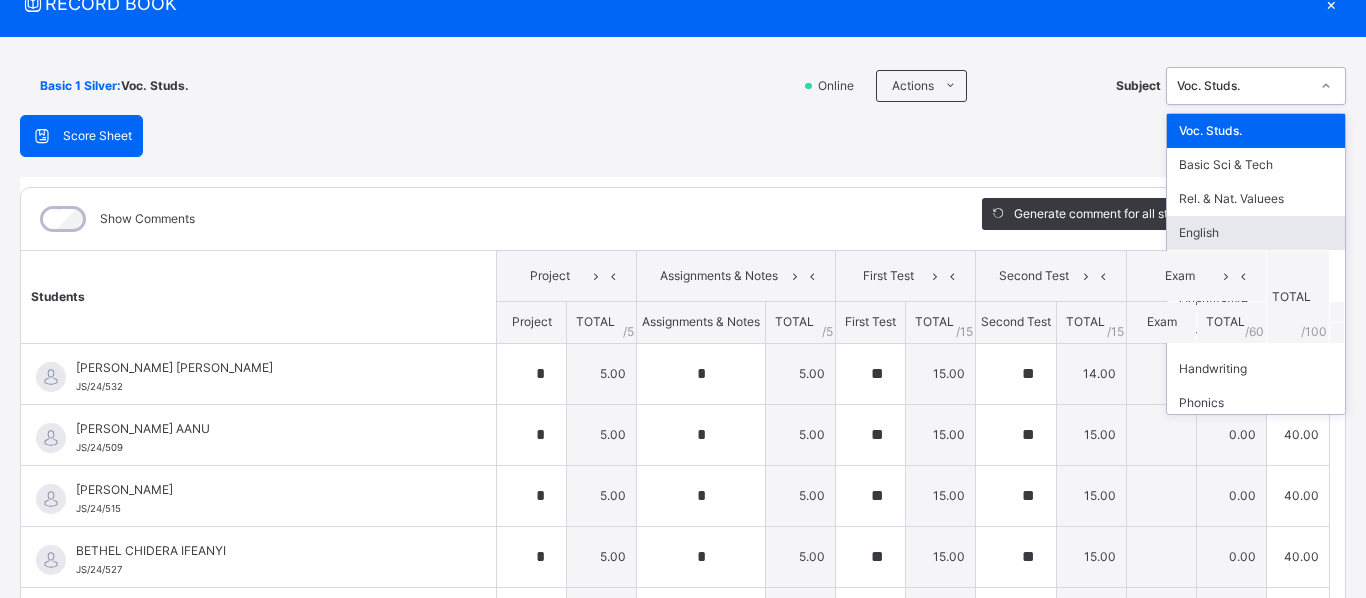 click on "English" at bounding box center [1256, 233] 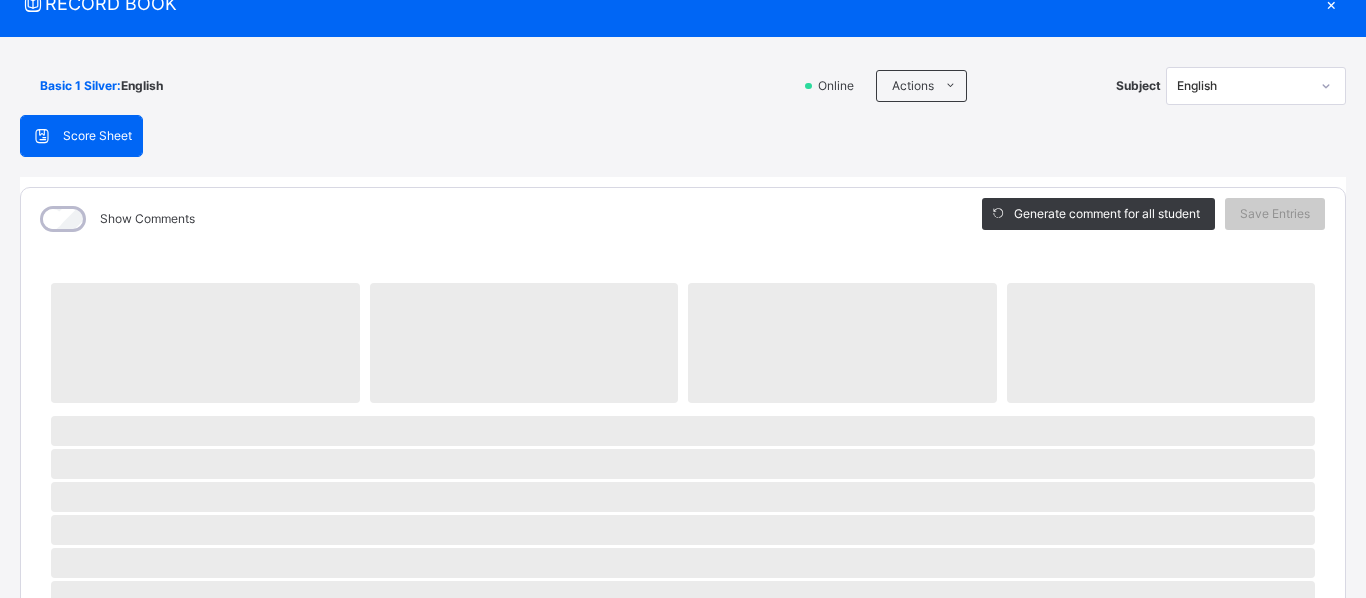 click on "Basic 1   Silver :   English Online Actions  Download Empty Score Sheet  Upload/map score sheet Subject  English JEDIDIAH SCHOOLS Date: [DATE] 8:34:28 am Score Sheet Score Sheet Show Comments   Generate comment for all student   Save Entries Class Level:  Basic 1   Silver Subject:  English Session:  2024/2025 Session Session:  Third Term ‌ ‌ ‌ ‌ ‌ ‌ ‌ ‌ ‌ ‌ ‌ ‌ ‌ ‌ ‌ ‌ ‌ ‌ ‌ ‌ ‌ ‌ ‌ ‌ ‌ ‌ ‌ ‌ ‌   ×   Subject Teacher’s Comment Generate and see in full the comment developed by the AI with an option to regenerate the comment [PERSON_NAME] Bot Please wait while the [PERSON_NAME] Bot generates comments for all your students" at bounding box center [683, 668] 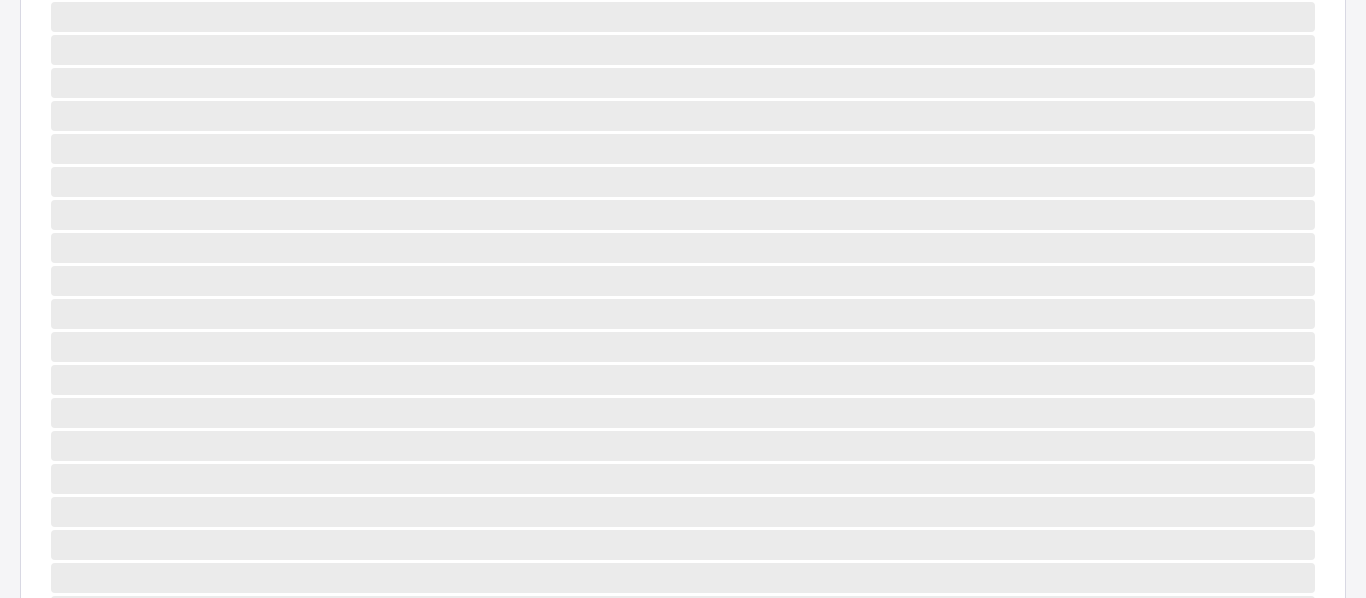 scroll, scrollTop: 769, scrollLeft: 0, axis: vertical 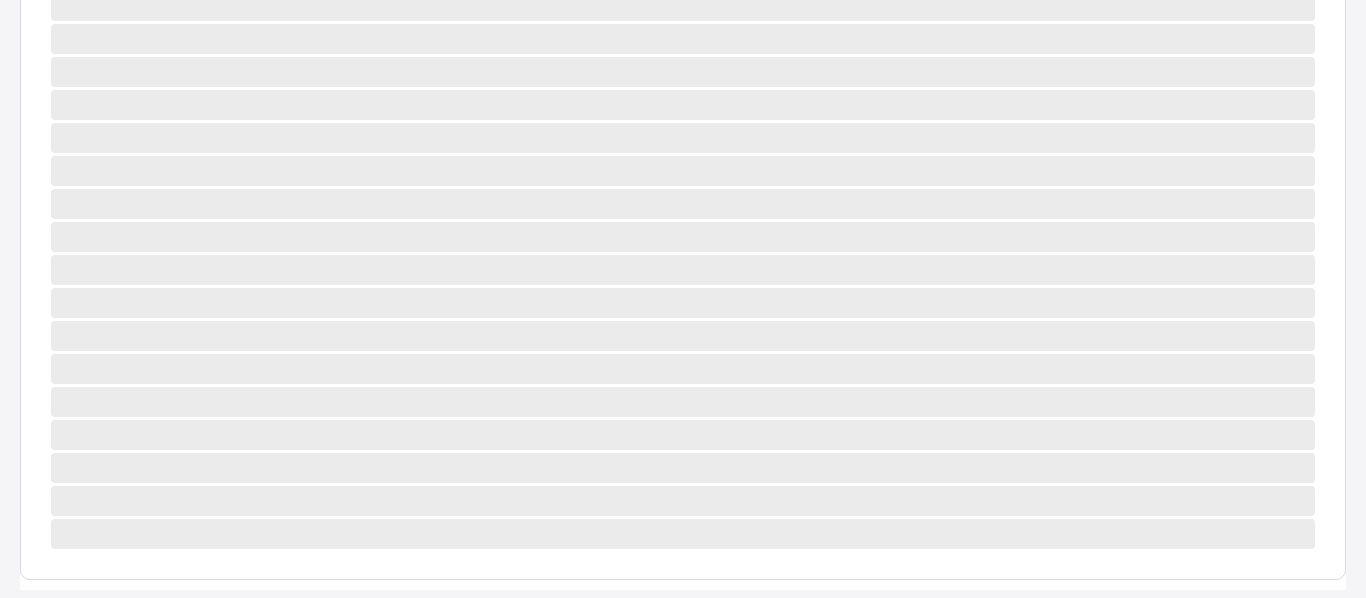 click on "Basic 1   Silver :   English Online Actions  Download Empty Score Sheet  Upload/map score sheet Subject  English JEDIDIAH SCHOOLS Date: [DATE] 8:34:28 am Score Sheet Score Sheet Show Comments   Generate comment for all student   Save Entries Class Level:  Basic 1   Silver Subject:  English Session:  2024/2025 Session Session:  Third Term ‌ ‌ ‌ ‌ ‌ ‌ ‌ ‌ ‌ ‌ ‌ ‌ ‌ ‌ ‌ ‌ ‌ ‌ ‌ ‌ ‌ ‌ ‌ ‌ ‌ ‌ ‌ ‌ ‌   ×   Subject Teacher’s Comment Generate and see in full the comment developed by the AI with an option to regenerate the comment [PERSON_NAME] Bot Please wait while the [PERSON_NAME] Bot generates comments for all your students" at bounding box center (683, -21) 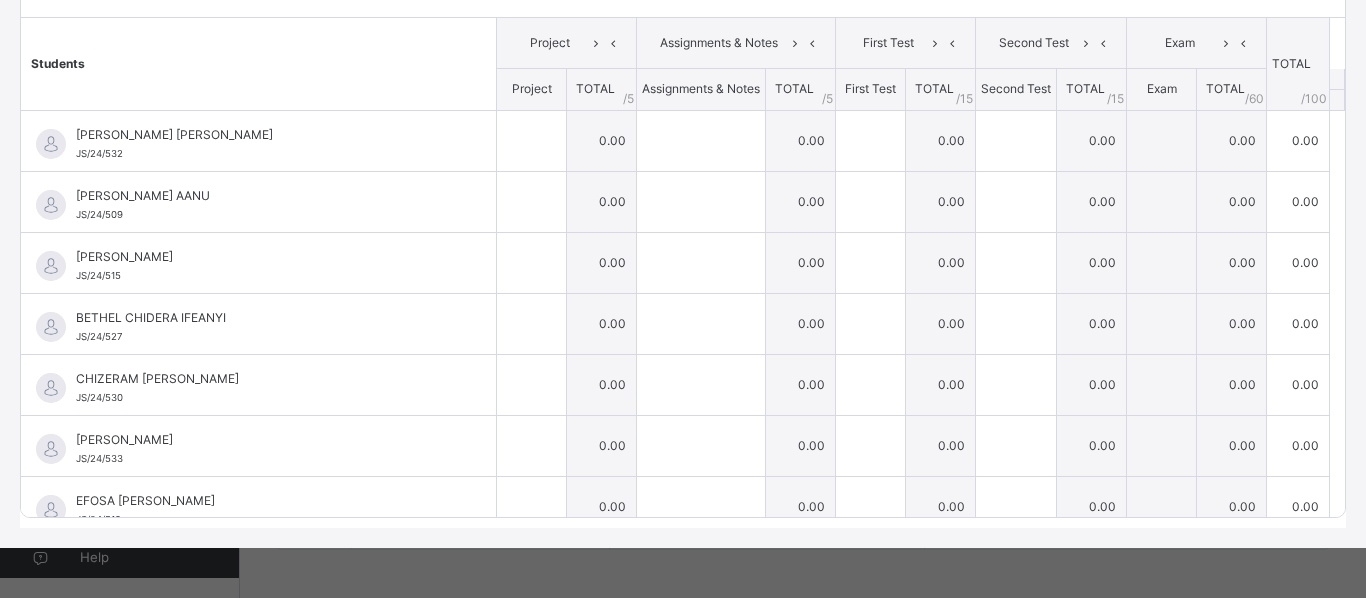scroll, scrollTop: 0, scrollLeft: 0, axis: both 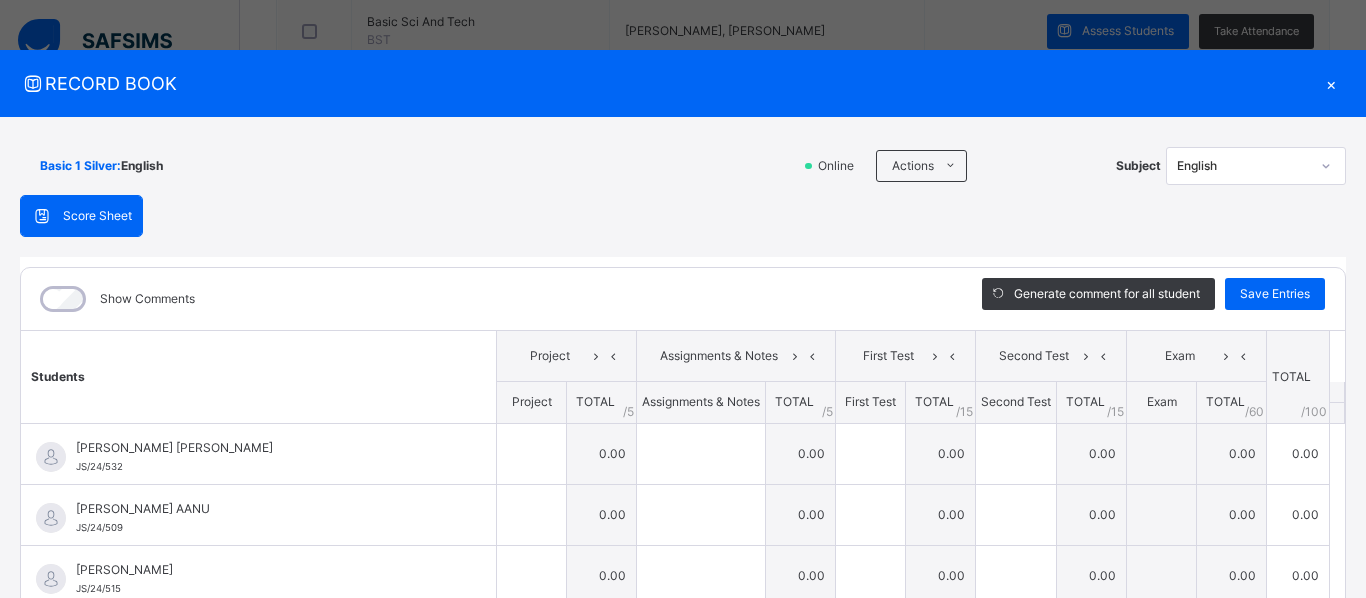 click on "×" at bounding box center [1331, 83] 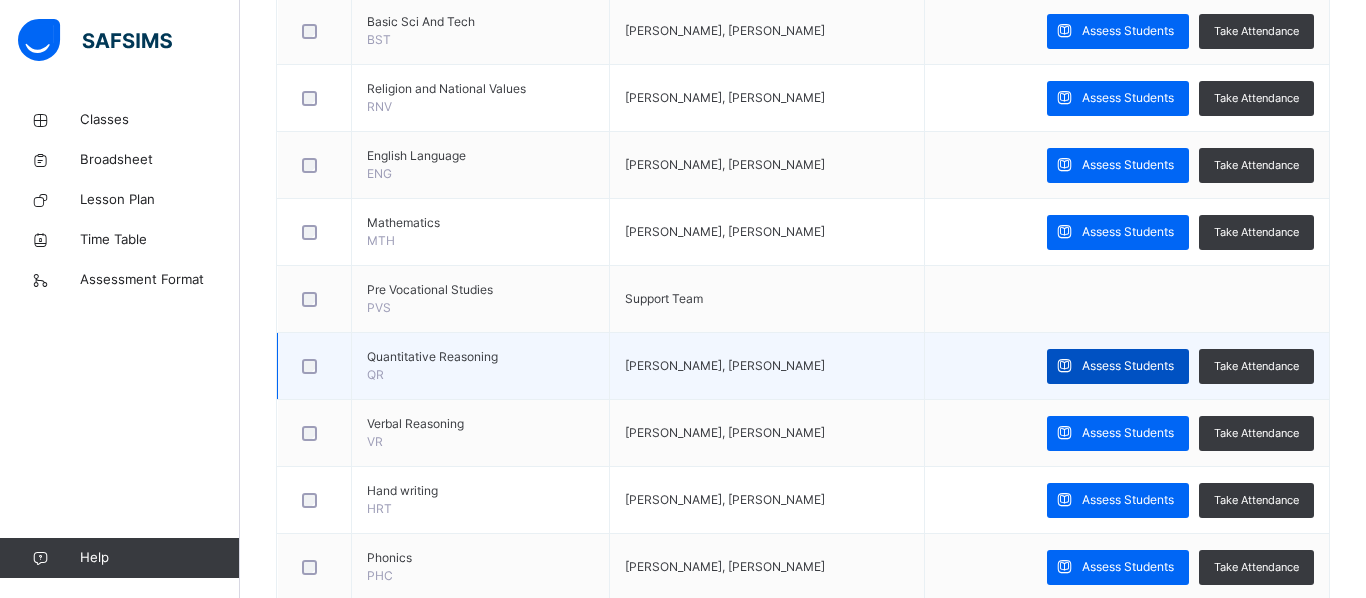 click on "Assess Students" at bounding box center (1128, 366) 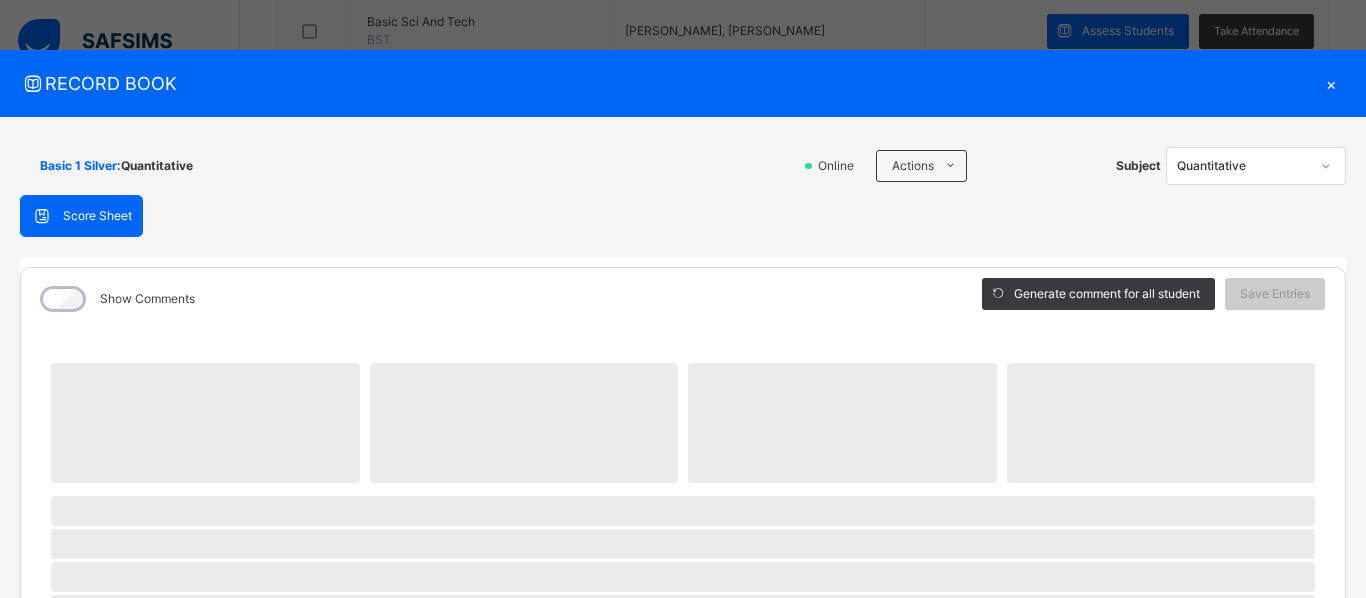 click on "×" at bounding box center (1331, 83) 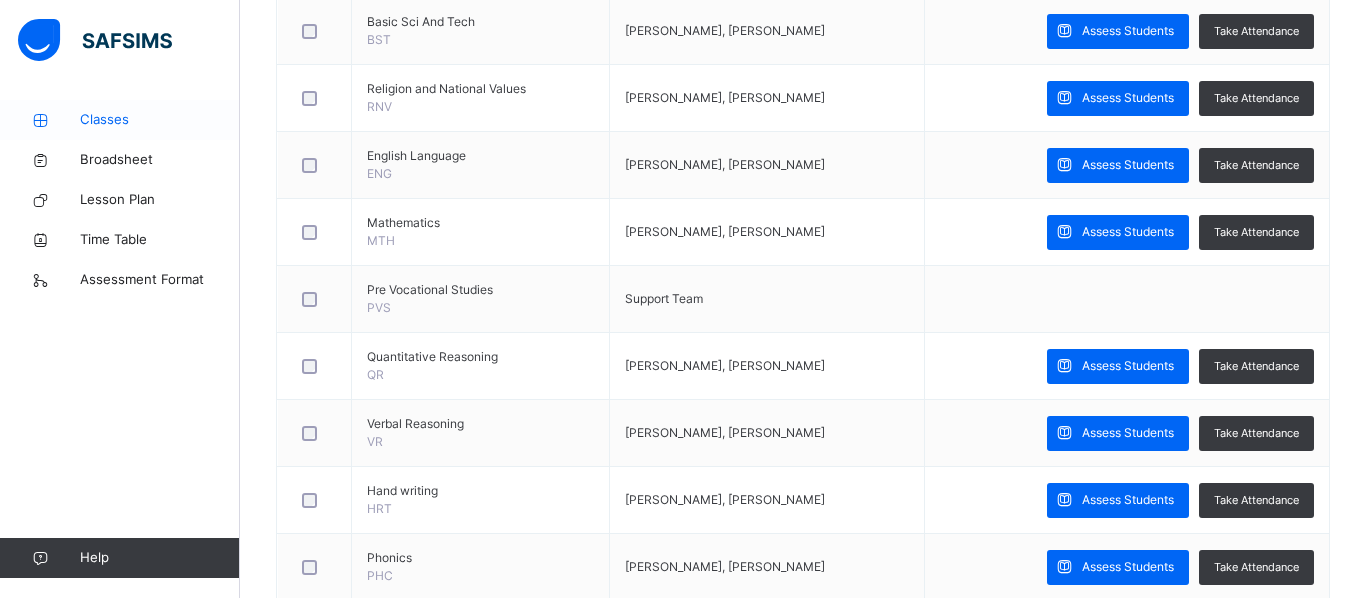 click on "Classes" at bounding box center [160, 120] 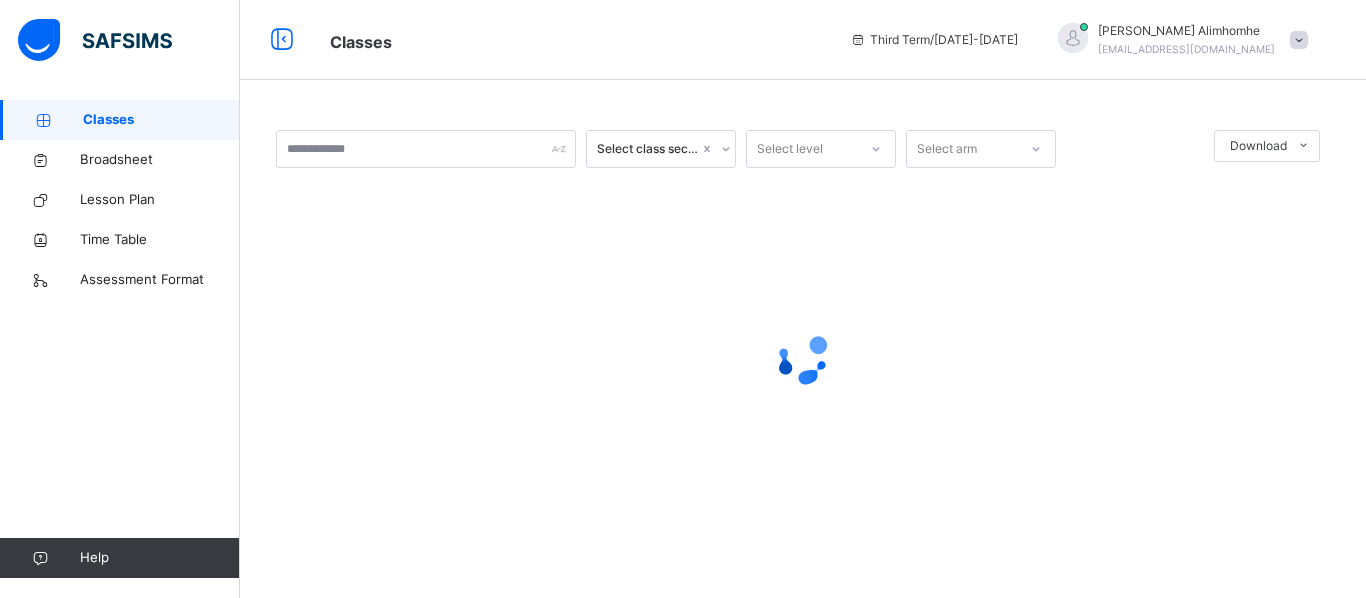 scroll, scrollTop: 0, scrollLeft: 0, axis: both 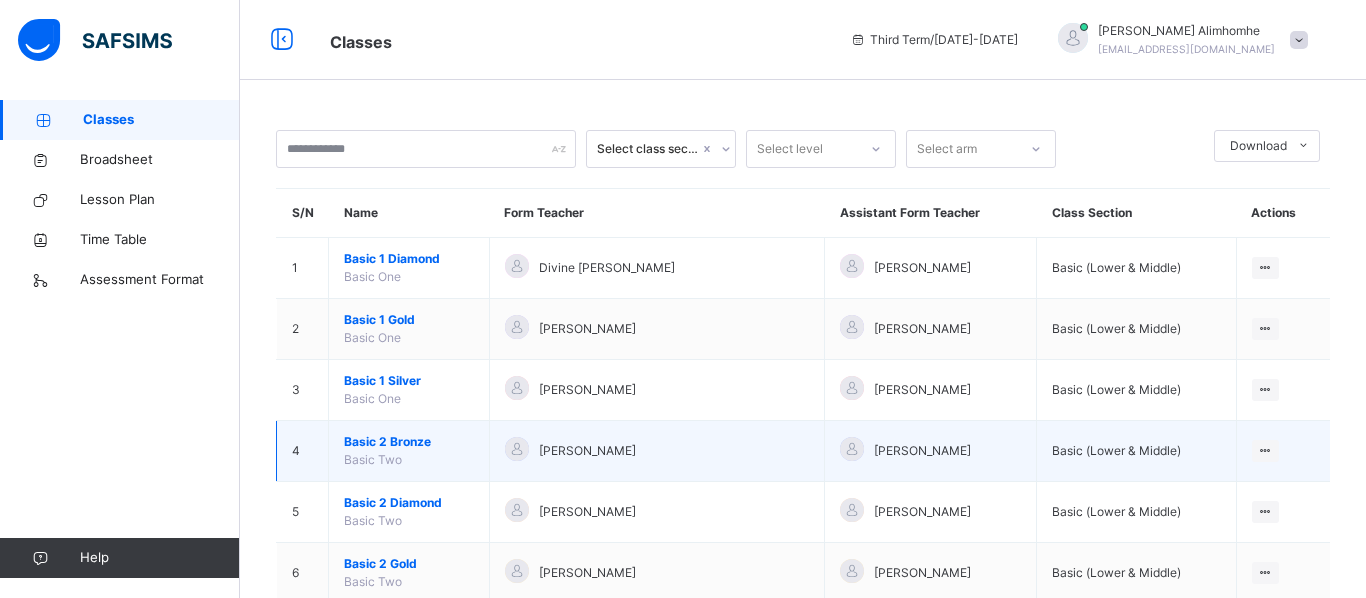 click on "Basic 2   Bronze" at bounding box center (409, 442) 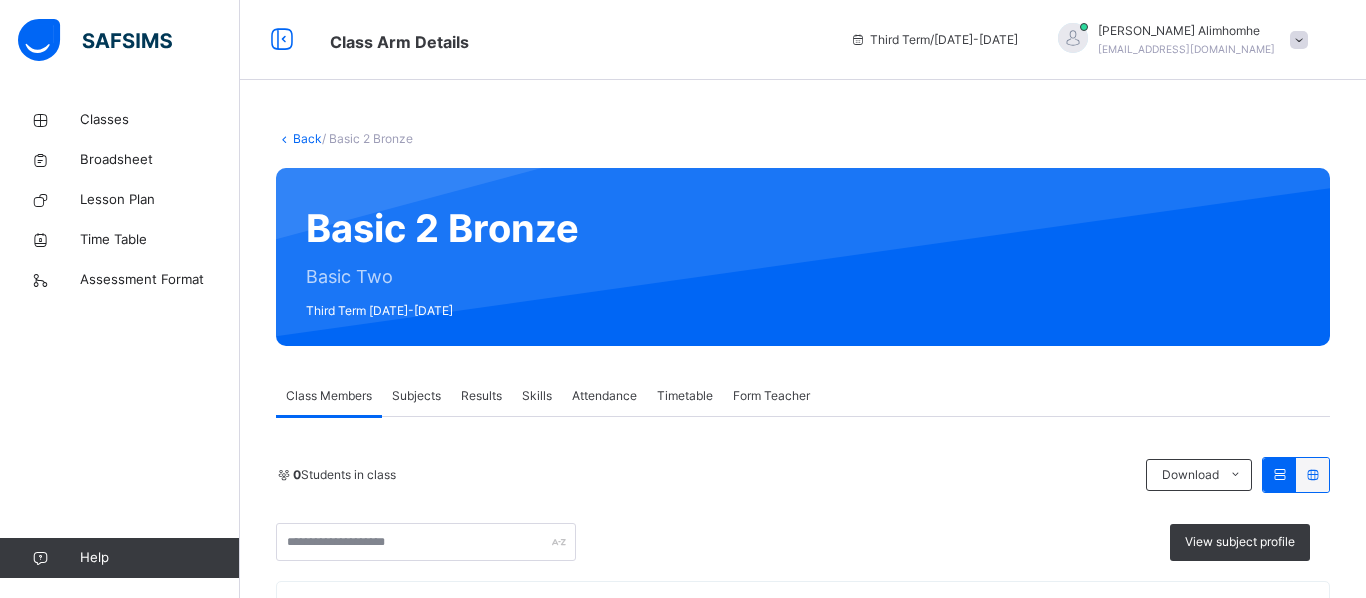 click on "Subjects" at bounding box center [416, 396] 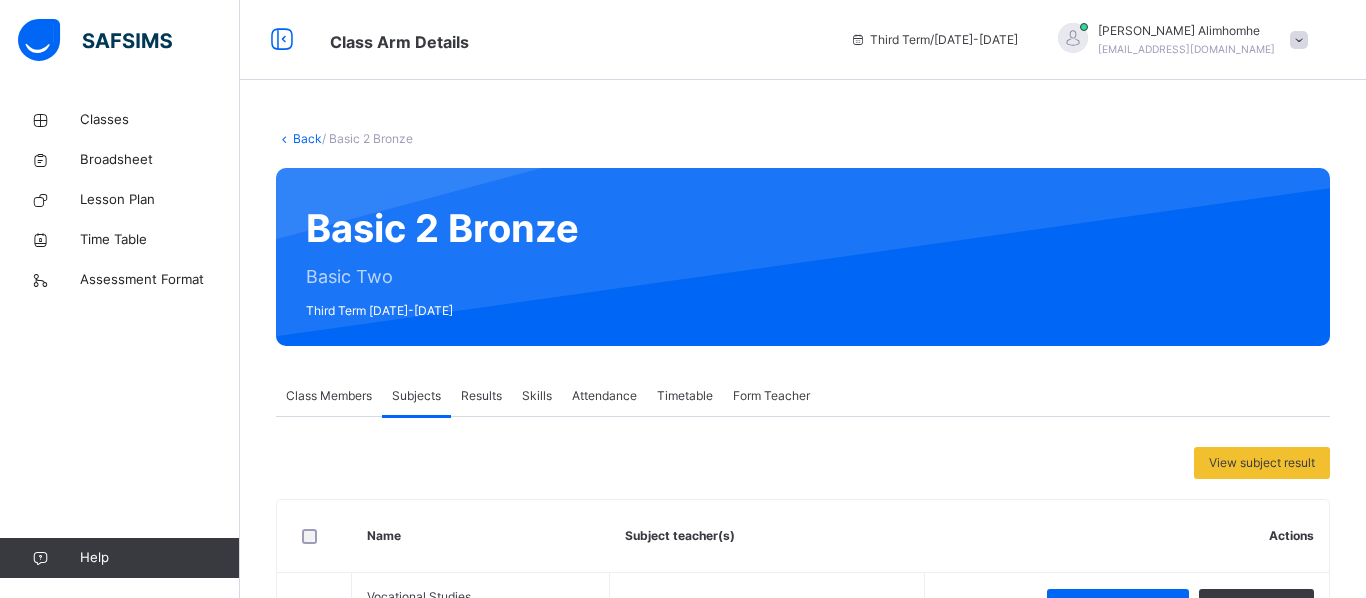 click on "View subject result" at bounding box center (803, 463) 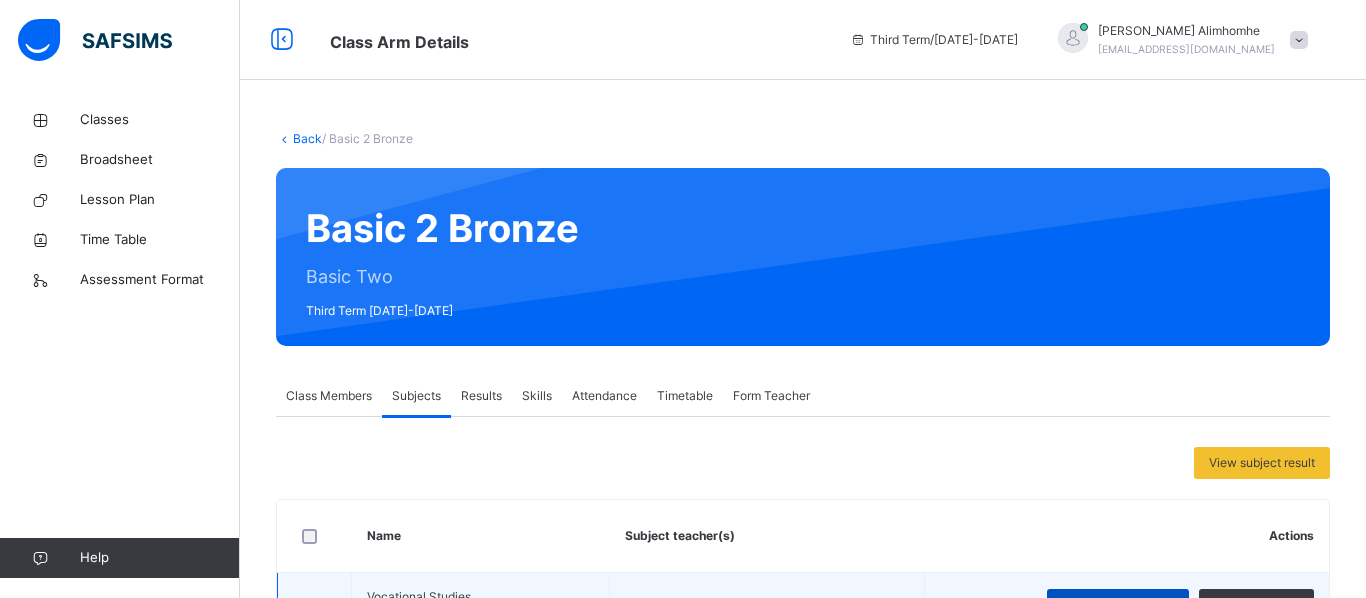 click on "Assess Students" at bounding box center [1128, 606] 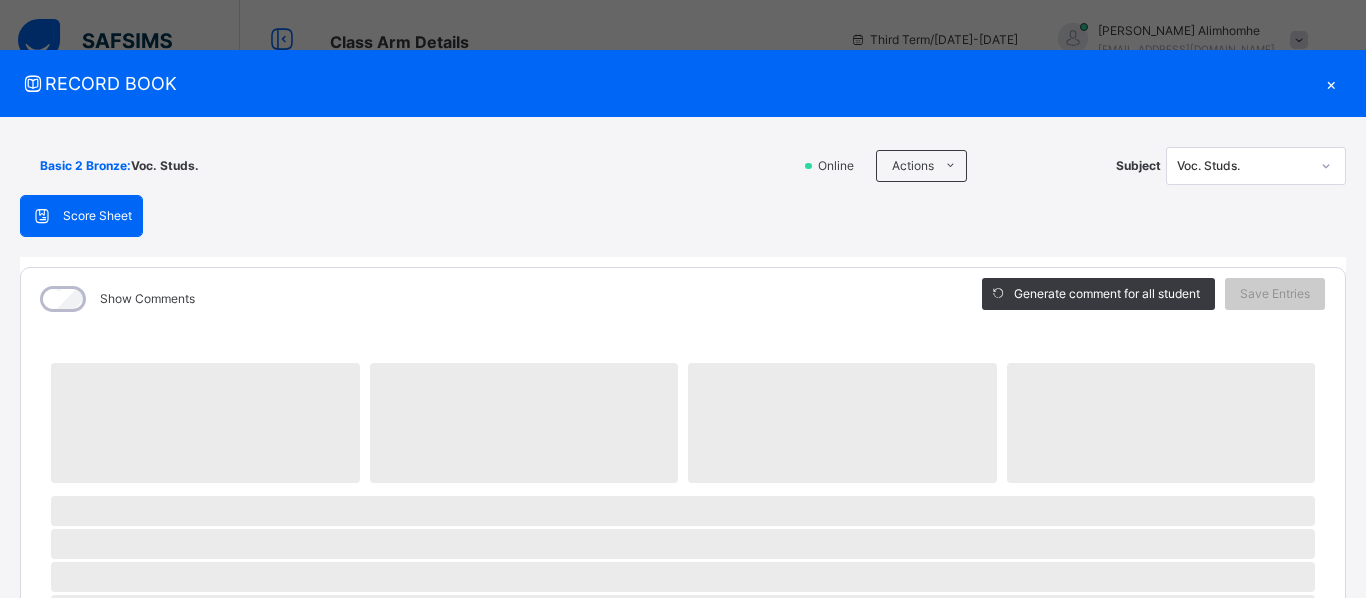 click on "‌ ‌ ‌ ‌ ‌ ‌ ‌ ‌ ‌ ‌ ‌ ‌ ‌ ‌ ‌ ‌ ‌ ‌ ‌ ‌ ‌ ‌ ‌ ‌ ‌ ‌ ‌ ‌ ‌" at bounding box center [683, 839] 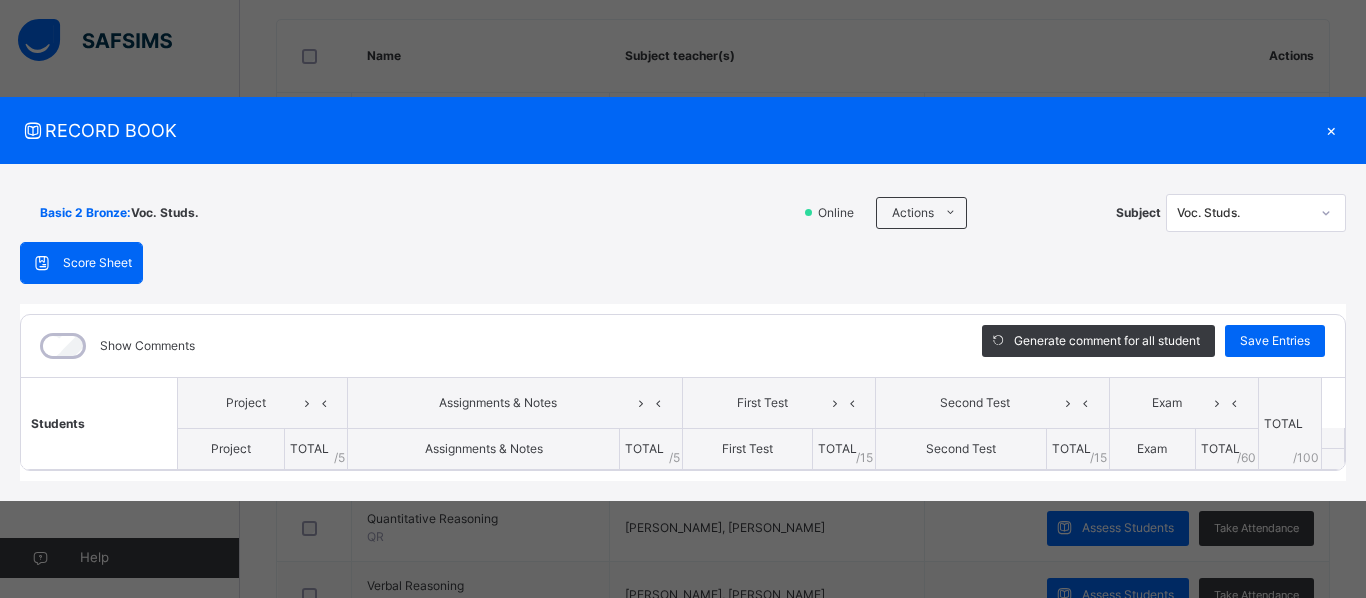 click 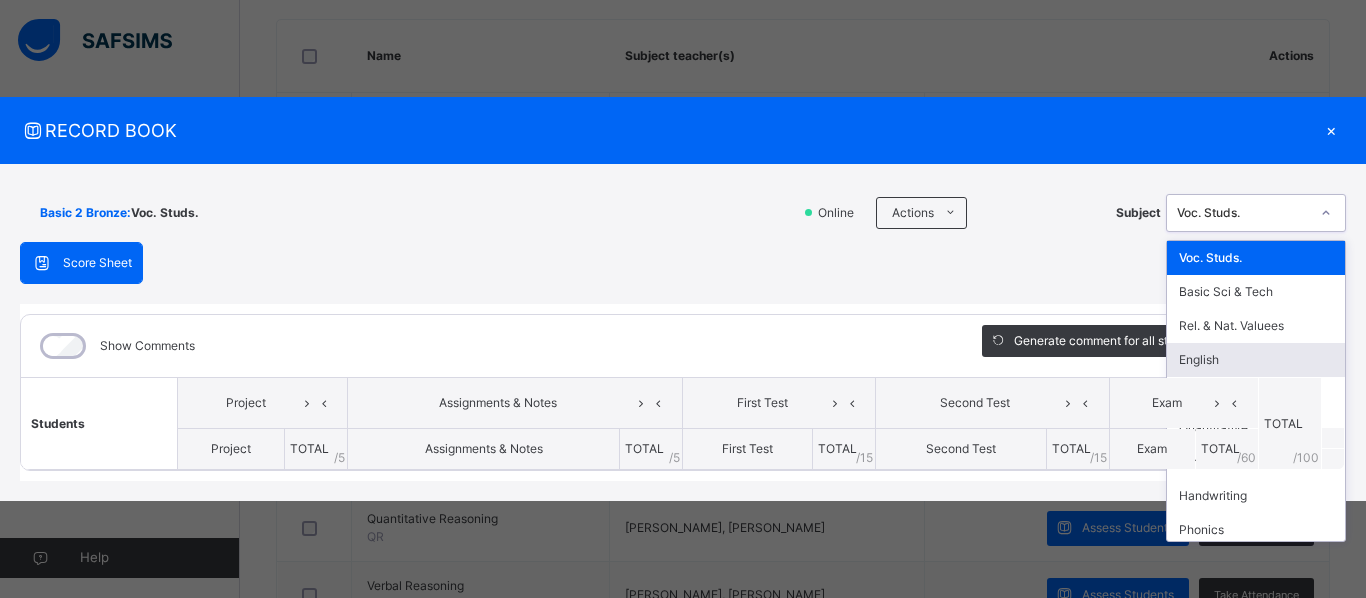 click on "Basic 2   Bronze :   Voc. Studs. Online Actions  Download Empty Score Sheet  Upload/map score sheet Subject       option English focused, 4 of 10. 10 results available. Use Up and Down to choose options, press Enter to select the currently focused option, press Escape to exit the menu, press Tab to select the option and exit the menu. Voc. Studs. Voc. Studs. Basic Sci & Tech Rel. & Nat. Valuees English Maths Quantitative Verbal Handwriting Phonics CCA JEDIDIAH SCHOOLS Date: [DATE] 8:35:47 am Score Sheet Score Sheet Show Comments   Generate comment for all student   Save Entries Class Level:  Basic 2   Bronze Subject:  Voc. Studs. Session:  2024/2025 Session Session:  Third Term Students Project Assignments & Notes First Test Second Test Exam TOTAL /100 Comment Project TOTAL / 5 Assignments & Notes TOTAL / 5 First Test TOTAL / 15 Second Test TOTAL / 15 Exam TOTAL / 60   ×   Subject Teacher’s Comment Generate and see in full the comment developed by the AI with an option to regenerate the comment" at bounding box center [683, 333] 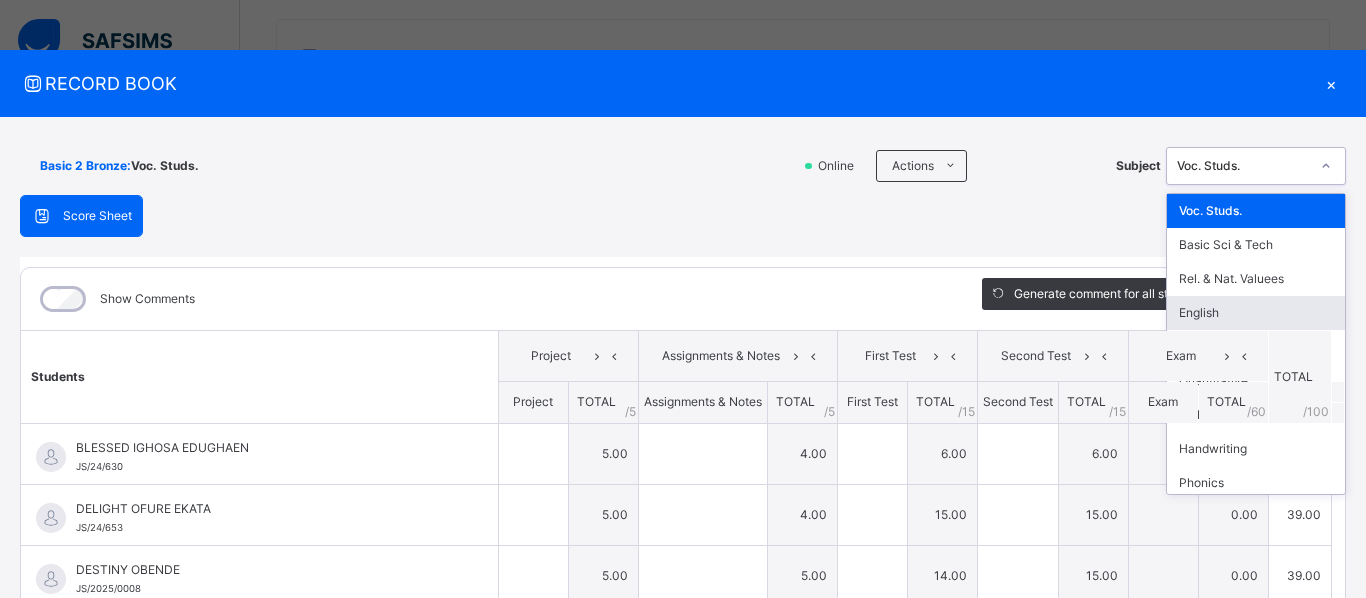 click on "Exam" at bounding box center [1181, 356] 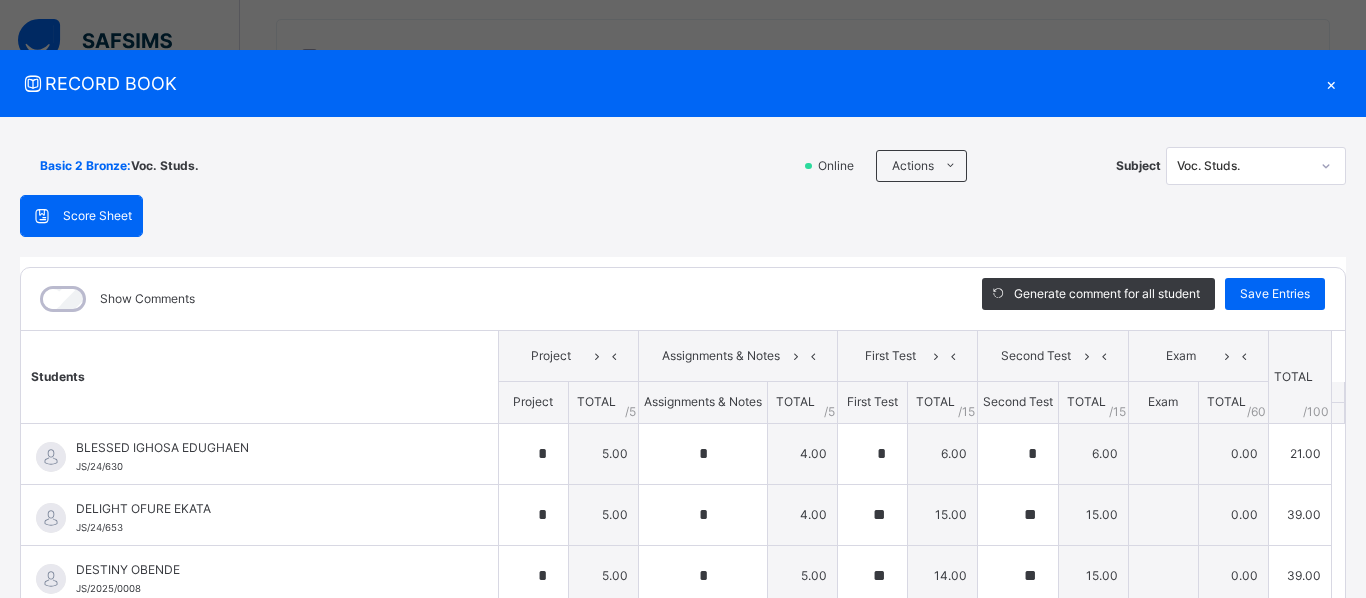 type on "*" 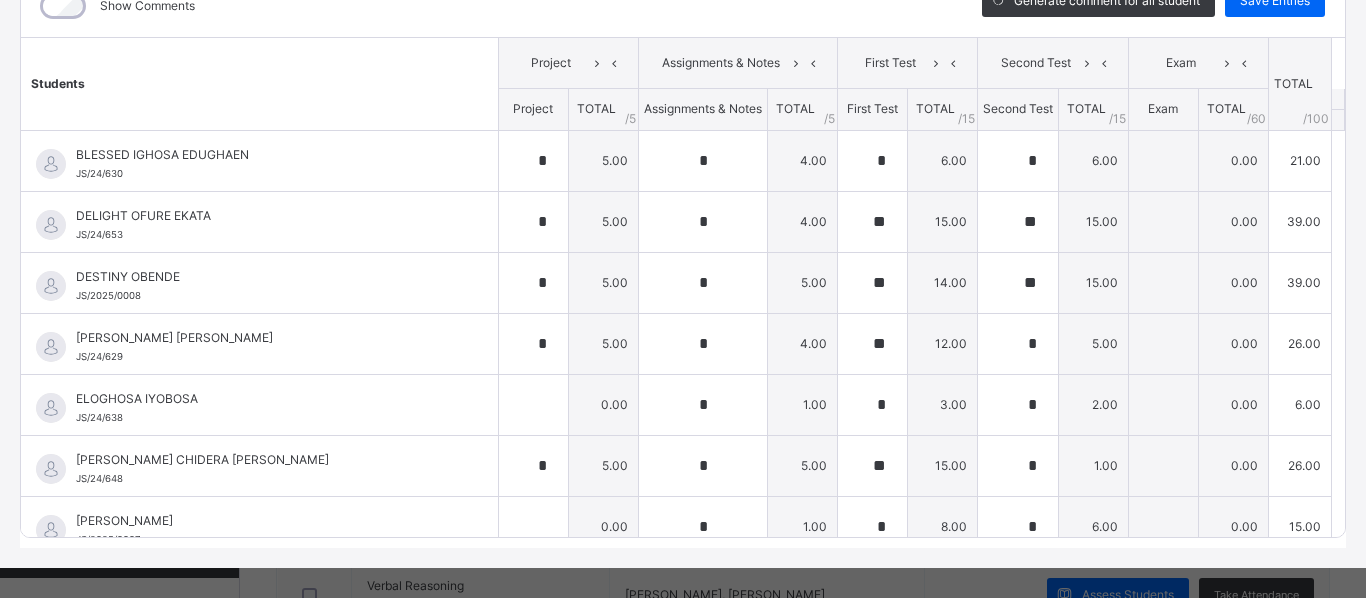scroll, scrollTop: 313, scrollLeft: 0, axis: vertical 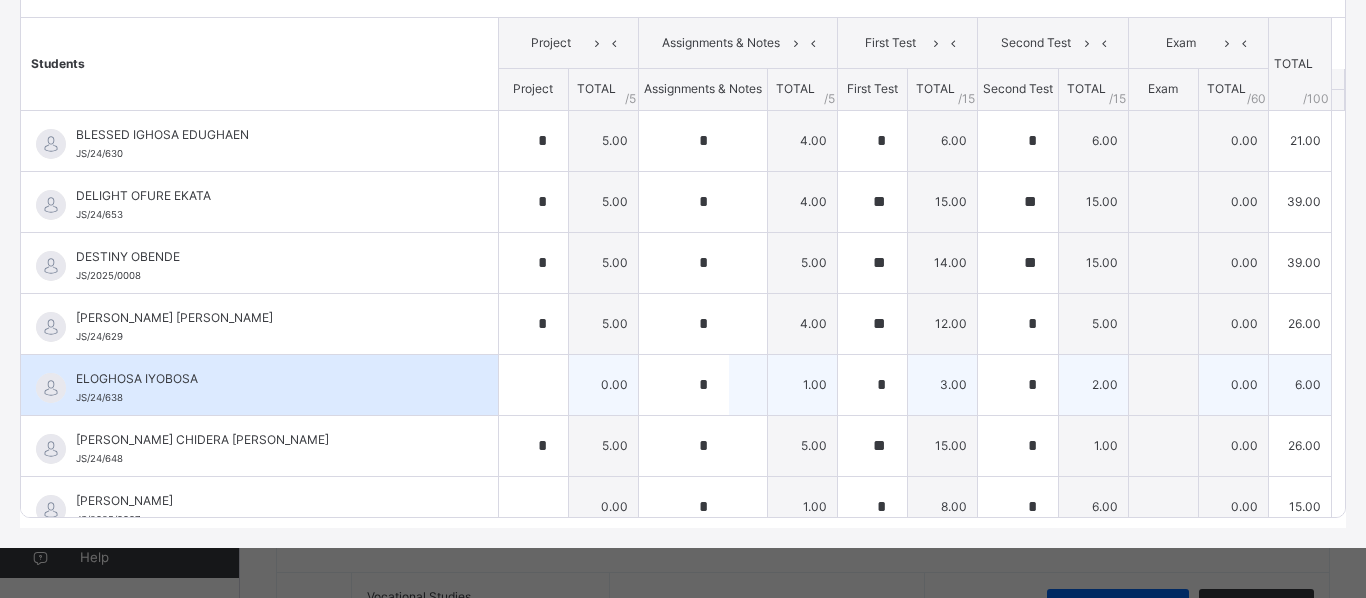 click on "6.00" at bounding box center (1299, 384) 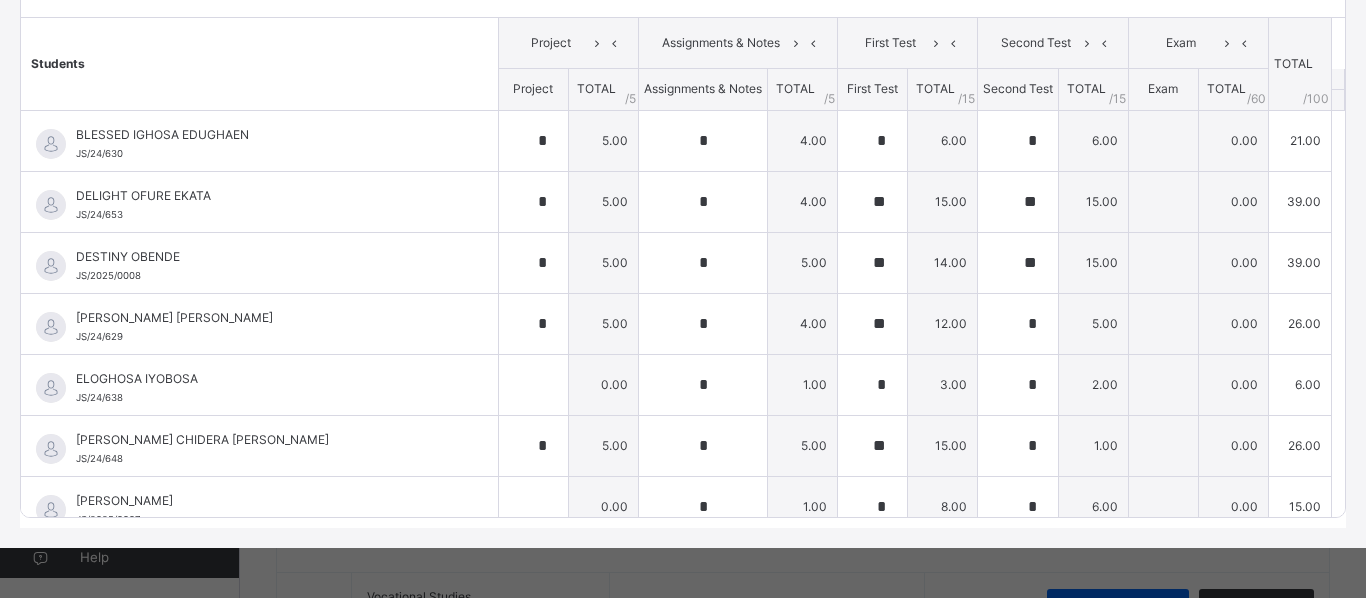 click on "Students Project Assignments & Notes First Test Second Test Exam TOTAL /100 Comment Project TOTAL / 5 Assignments & Notes TOTAL / 5 First Test TOTAL / 15 Second Test TOTAL / 15 Exam TOTAL / 60 BLESSED IGHOSA EDUGHAEN JS/24/630 BLESSED IGHOSA EDUGHAEN JS/24/630 * 5.00 * 4.00 * 6.00 * 6.00 0.00 21.00 Generate comment 0 / 250   ×   Subject Teacher’s Comment Generate and see in full the comment developed by the AI with an option to regenerate the comment JS BLESSED IGHOSA EDUGHAEN   JS/24/630   Total 21.00  / 100.00 [PERSON_NAME] Bot   Regenerate     Use this comment   DELIGHT OFURE EKATA JS/24/653 DELIGHT OFURE EKATA JS/24/653 * 5.00 * 4.00 ** 15.00 ** 15.00 0.00 39.00 Generate comment 0 / 250   ×   Subject Teacher’s Comment Generate and see in full the comment developed by the AI with an option to regenerate the comment JS DELIGHT OFURE EKATA   JS/24/653   Total 39.00  / 100.00 [PERSON_NAME] Bot   Regenerate     Use this comment   DESTINY  [PERSON_NAME]/2025/0008 DESTINY  [PERSON_NAME]/2025/0008 * 5.00 * 5.00 ** 14.00 ** 15.00 0 /" at bounding box center [683, 948] 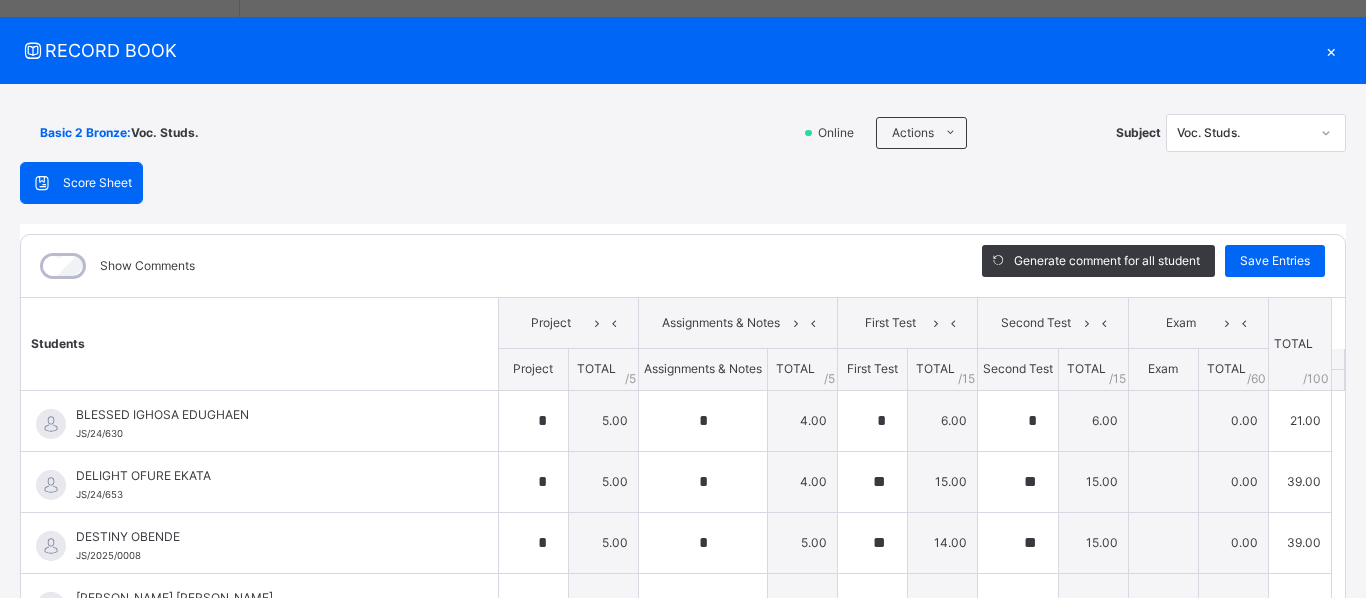 scroll, scrollTop: 0, scrollLeft: 0, axis: both 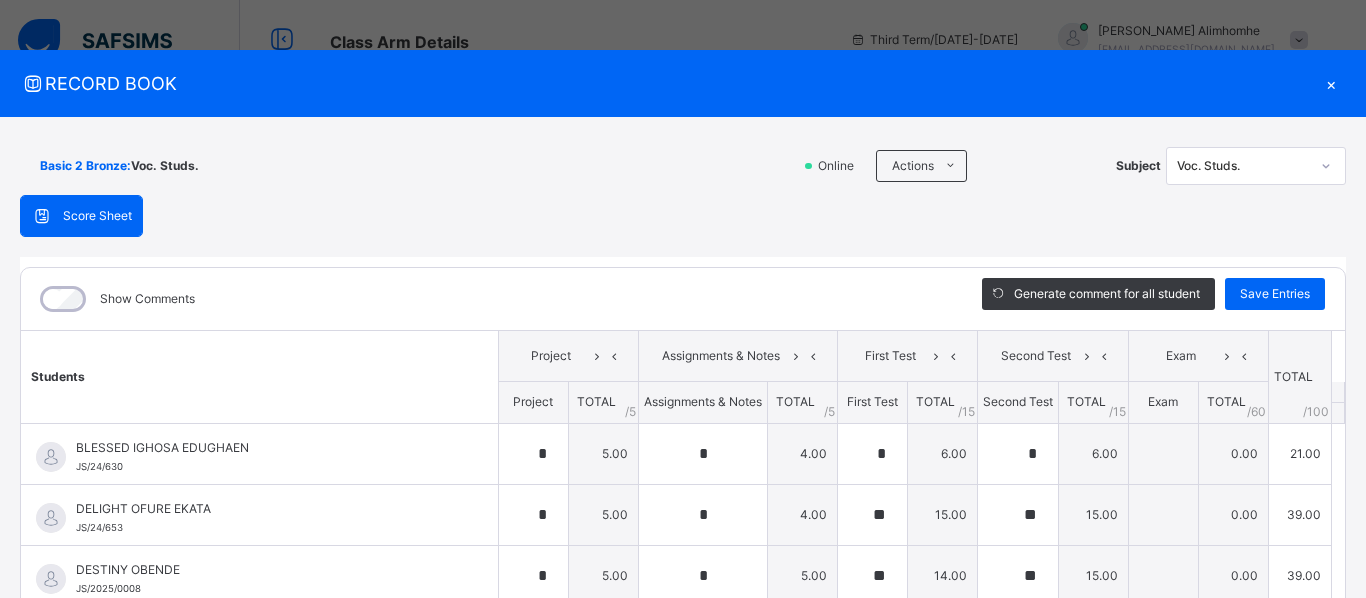 click on "×" at bounding box center (1331, 83) 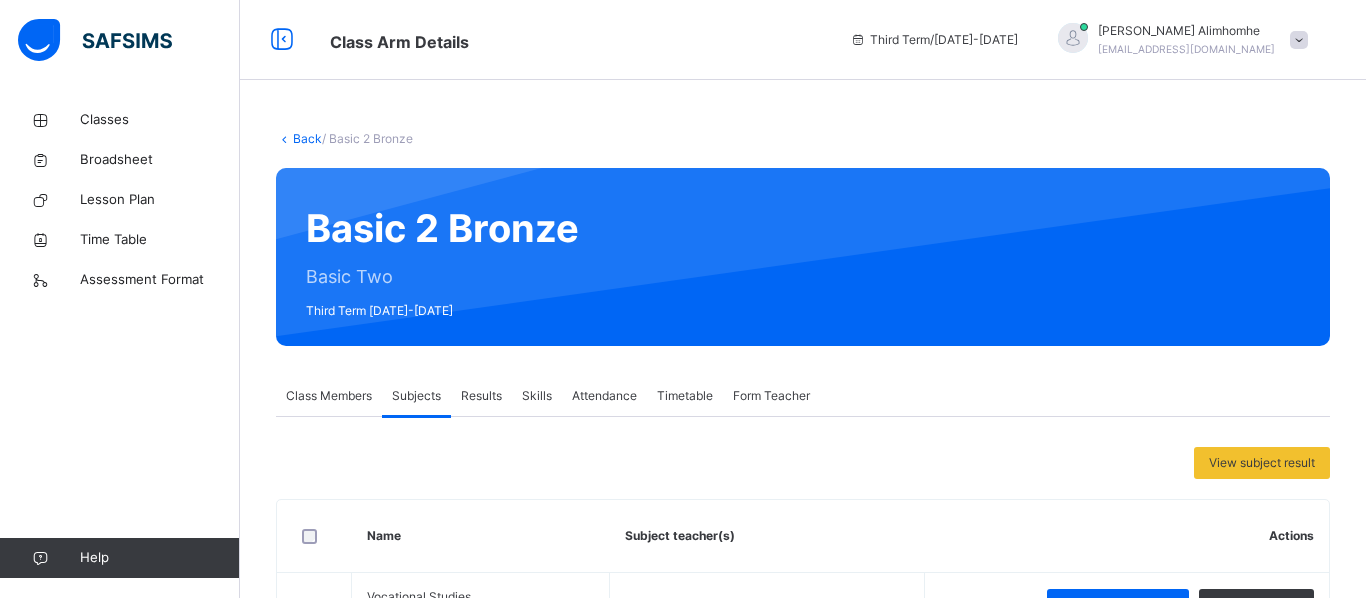 click at bounding box center [1299, 40] 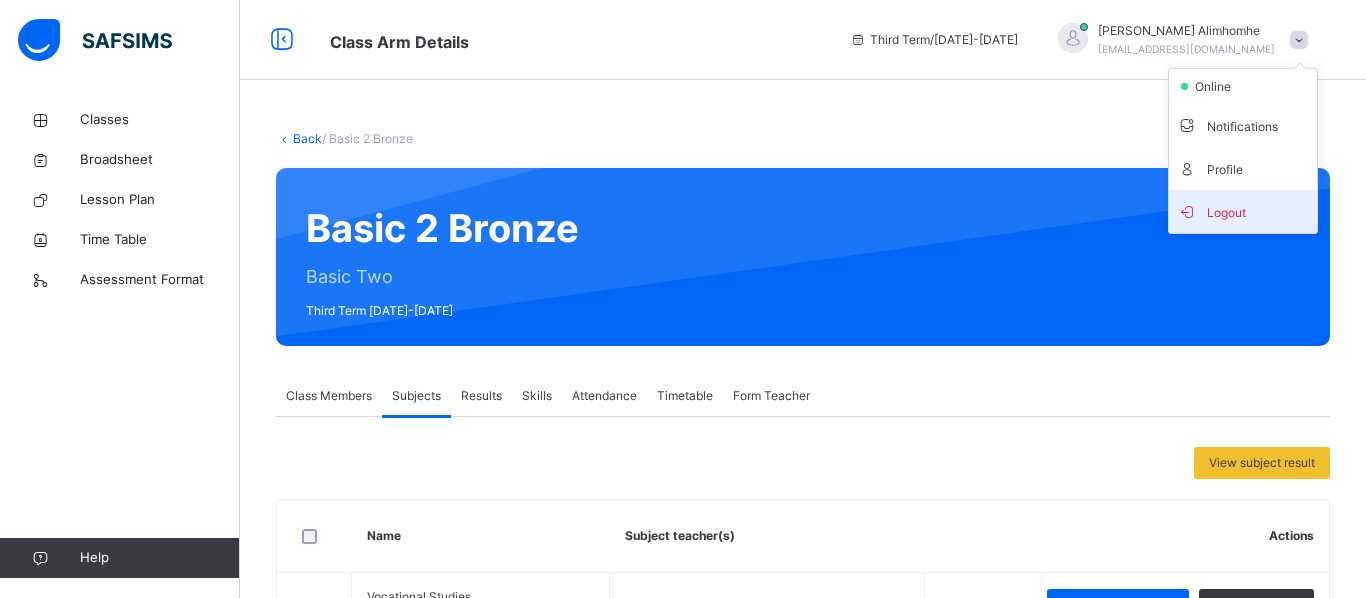 click on "Logout" at bounding box center [1243, 211] 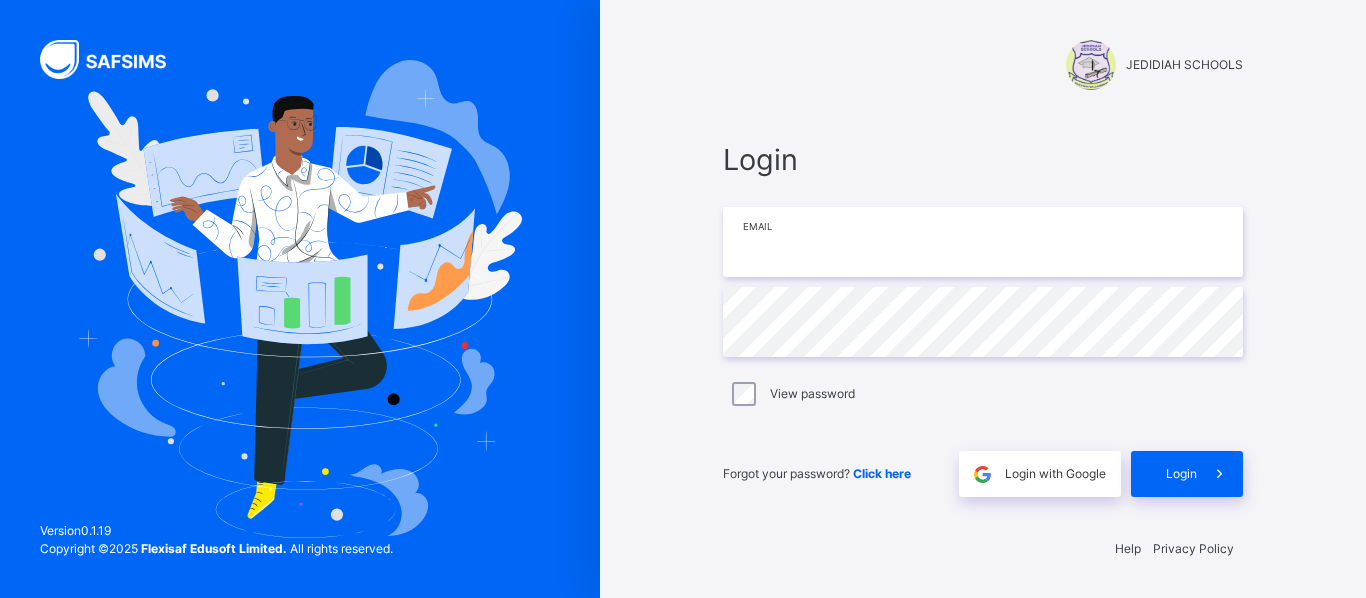 click at bounding box center (983, 242) 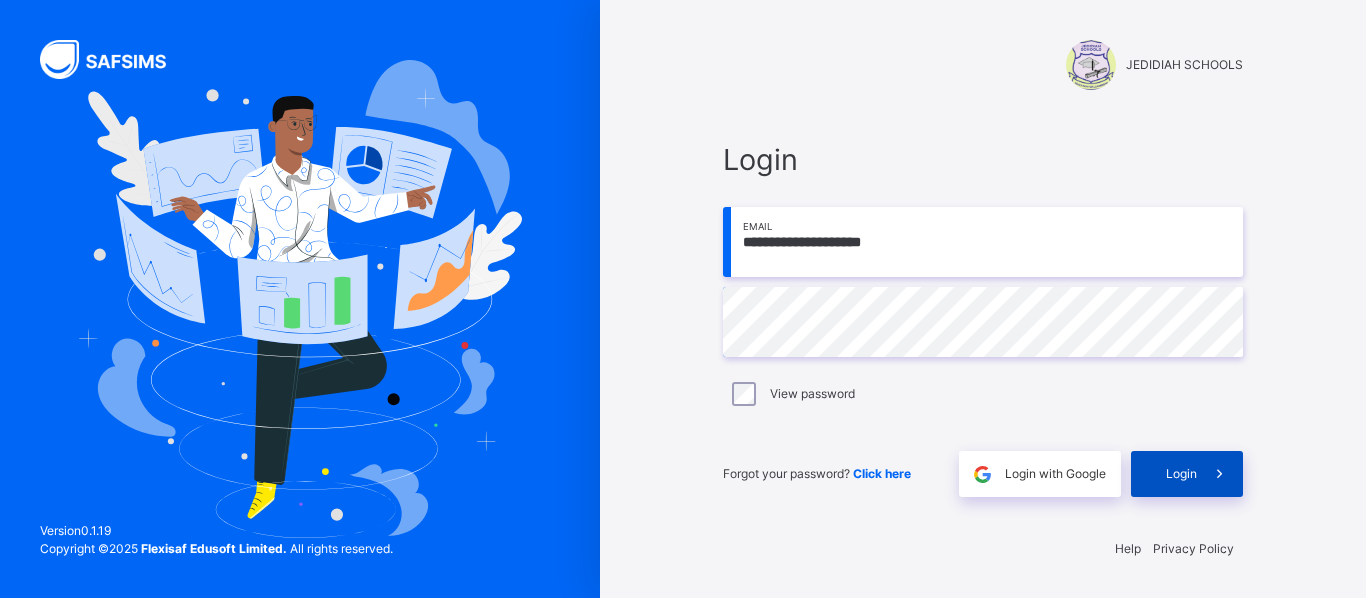 click on "Login" at bounding box center (1181, 474) 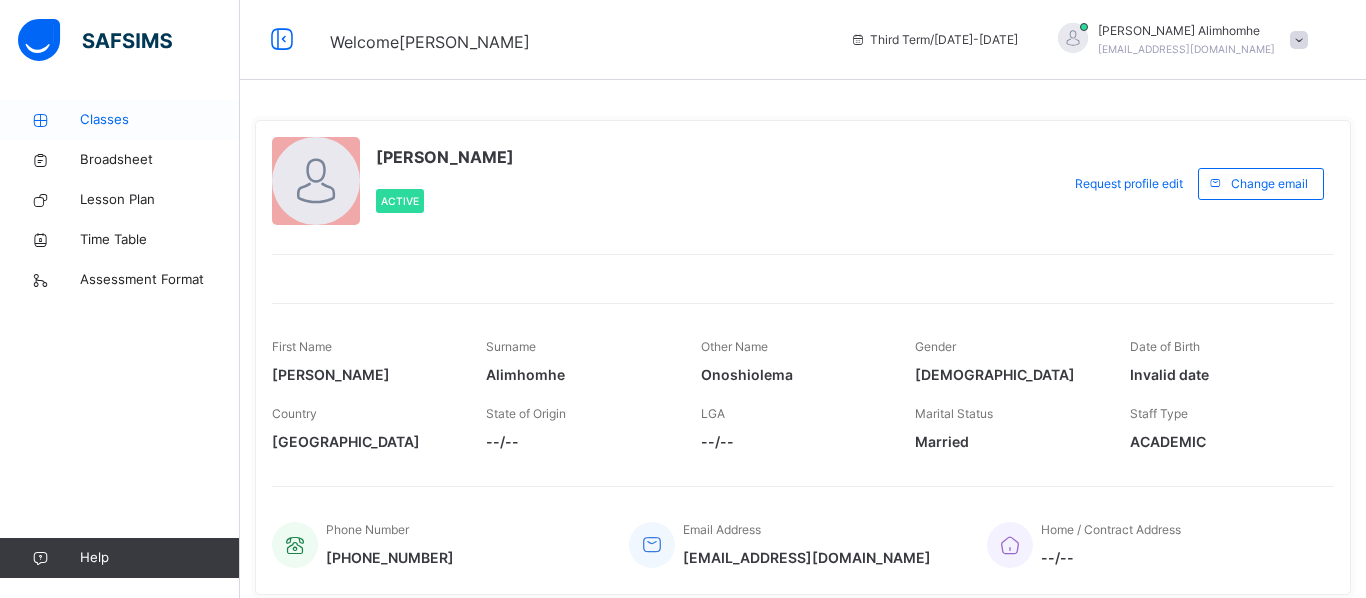 click on "Classes" at bounding box center [160, 120] 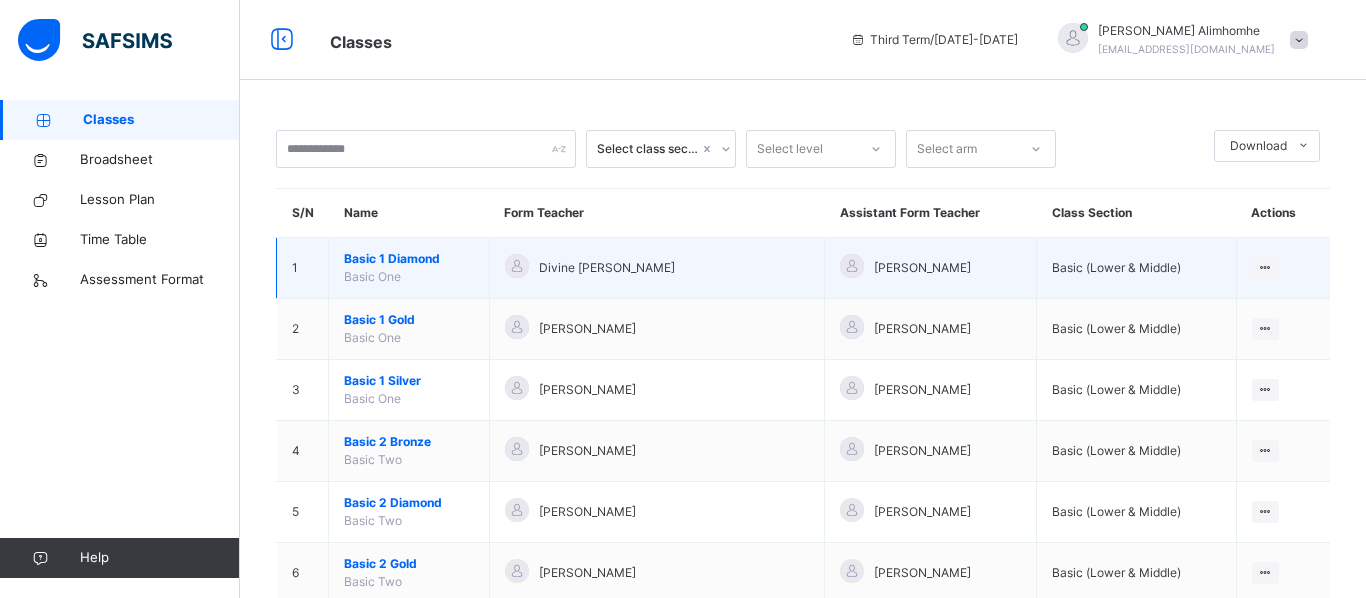 click on "Basic 1   Diamond" at bounding box center [409, 259] 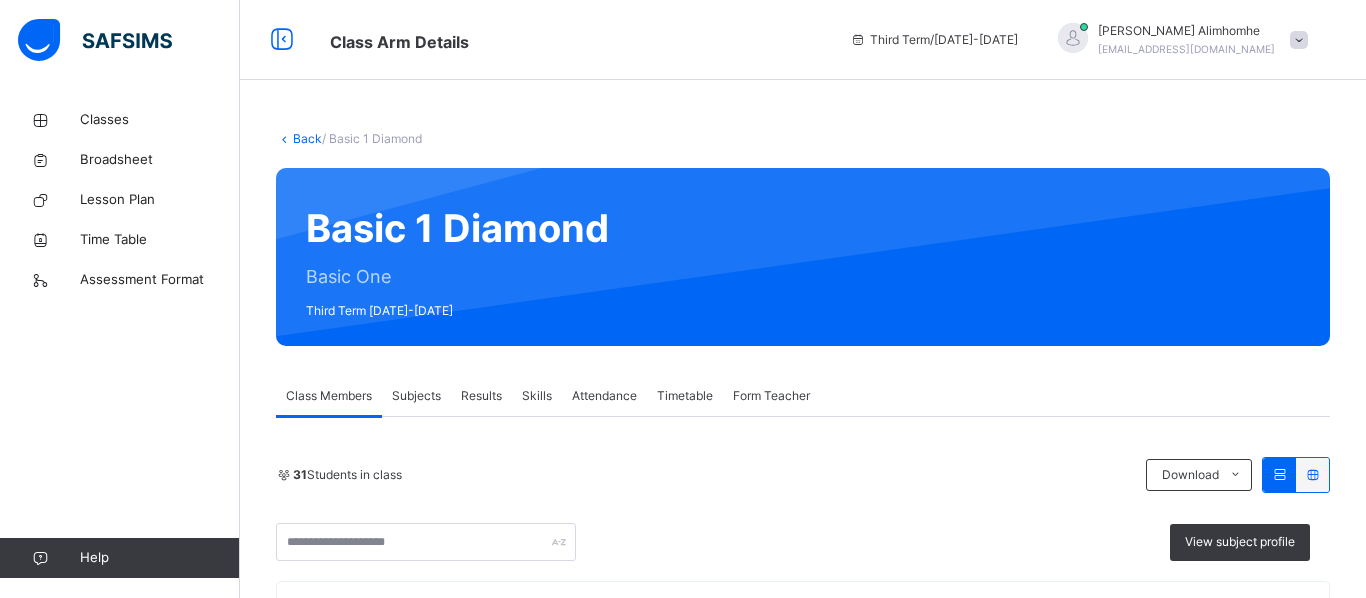 click on "Subjects" at bounding box center [416, 396] 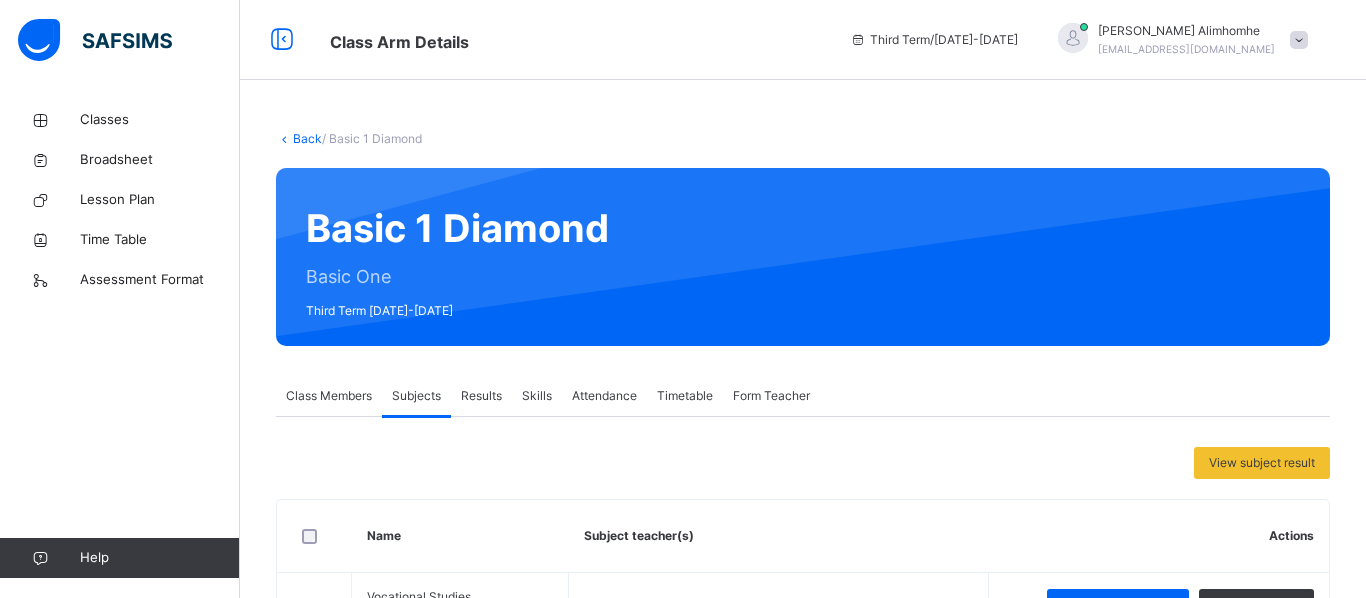 click on "View subject result" at bounding box center [803, 463] 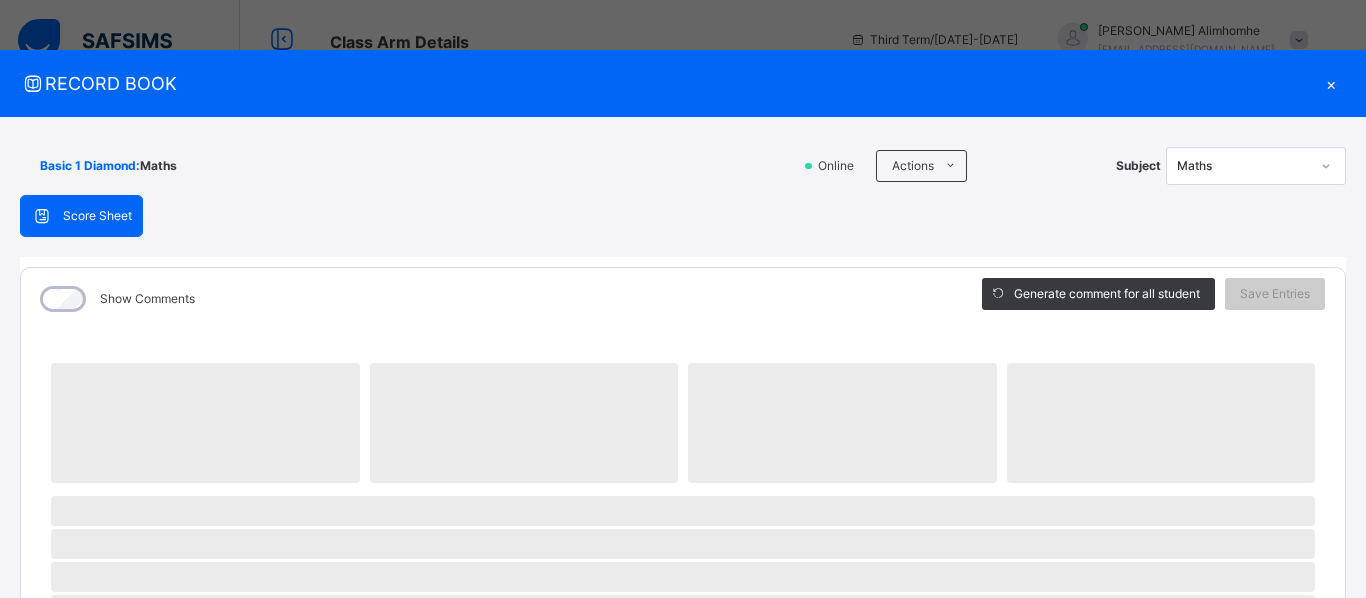 scroll, scrollTop: 762, scrollLeft: 0, axis: vertical 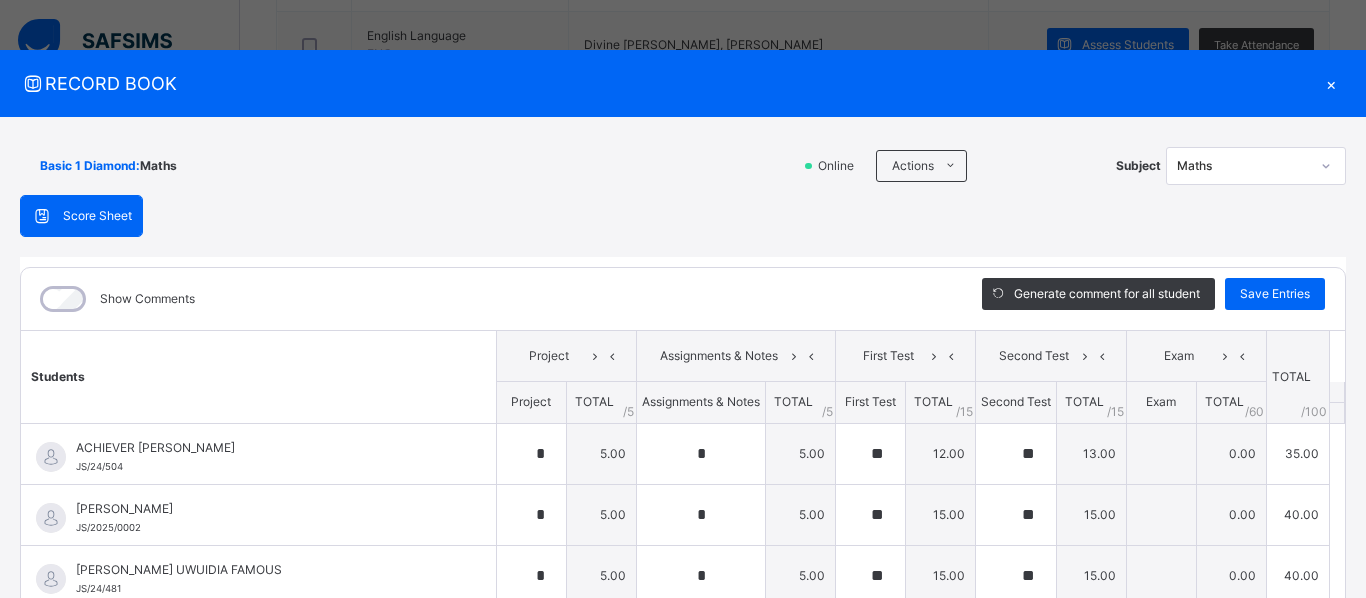type on "*" 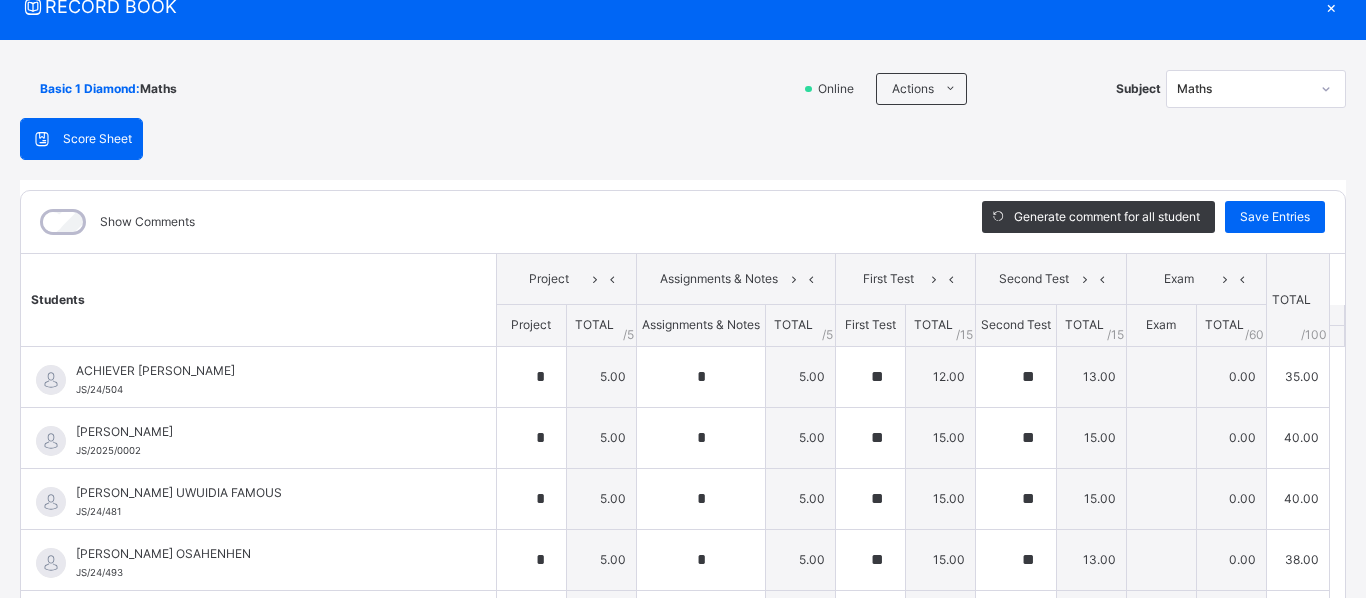scroll, scrollTop: 0, scrollLeft: 0, axis: both 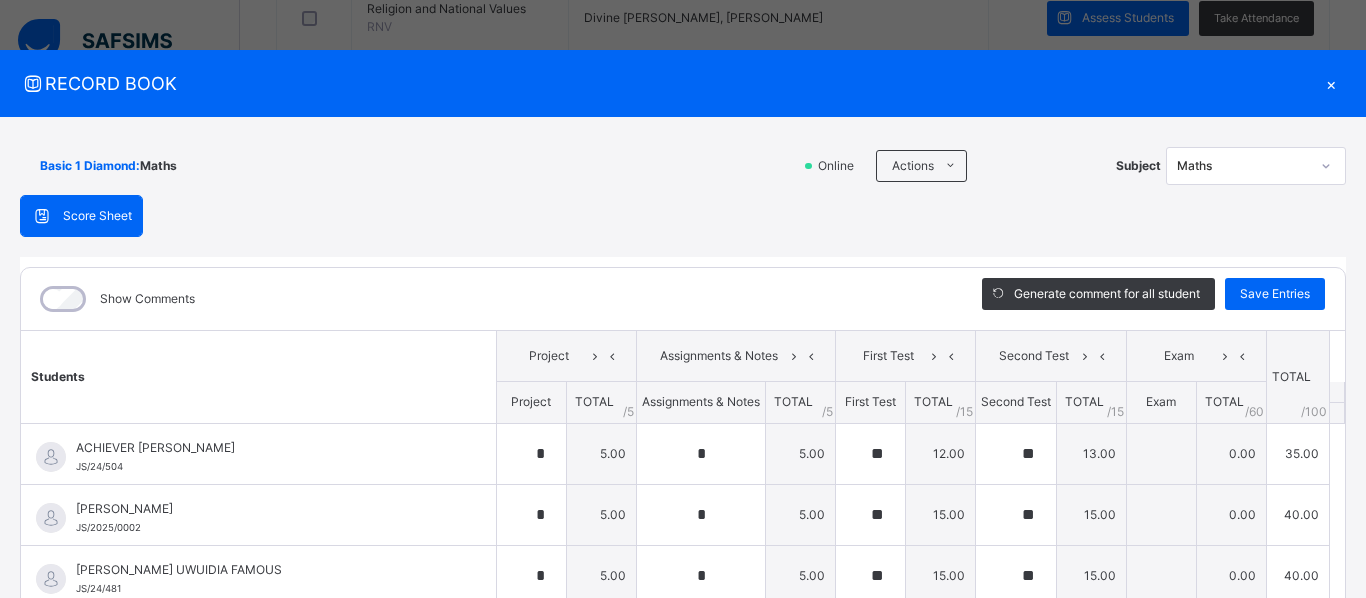 click on "×" at bounding box center [1331, 83] 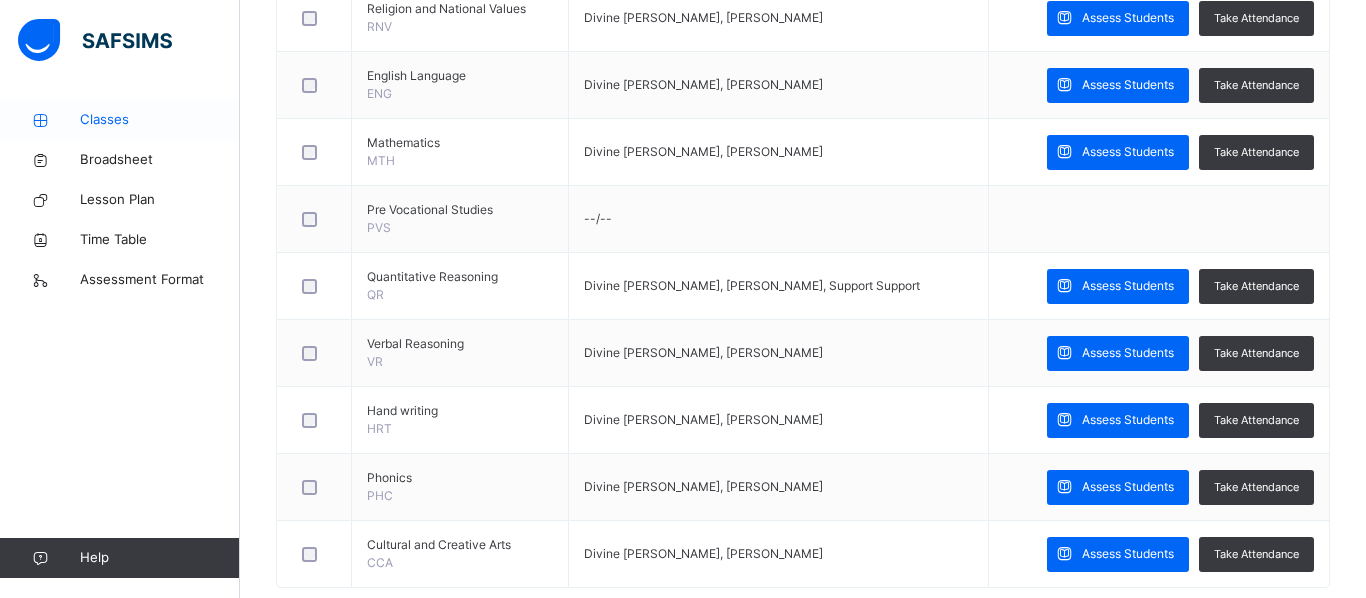 click on "Classes" at bounding box center [160, 120] 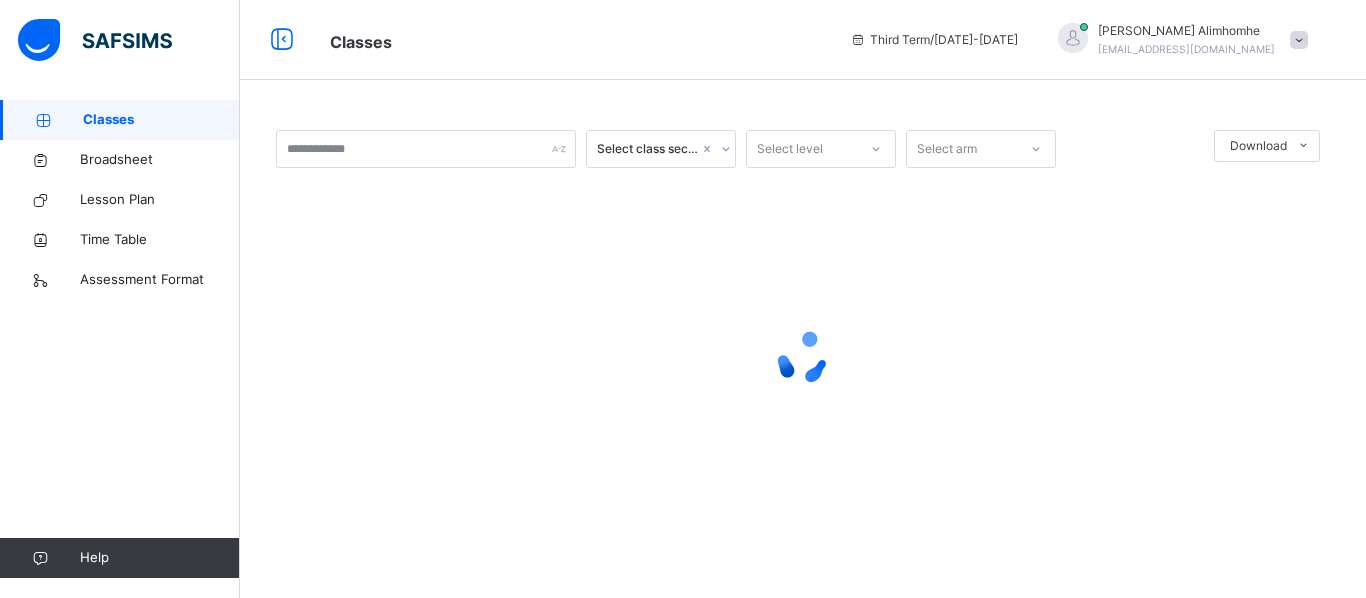scroll, scrollTop: 0, scrollLeft: 0, axis: both 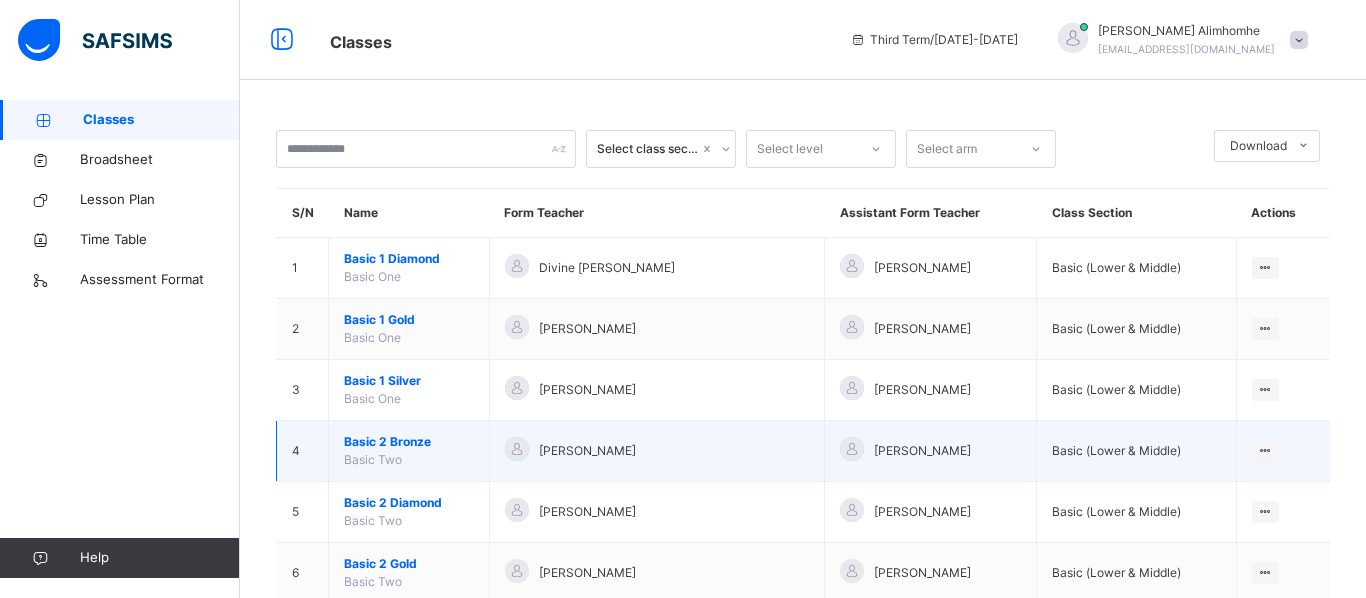 click on "Basic 2   Bronze" at bounding box center (409, 442) 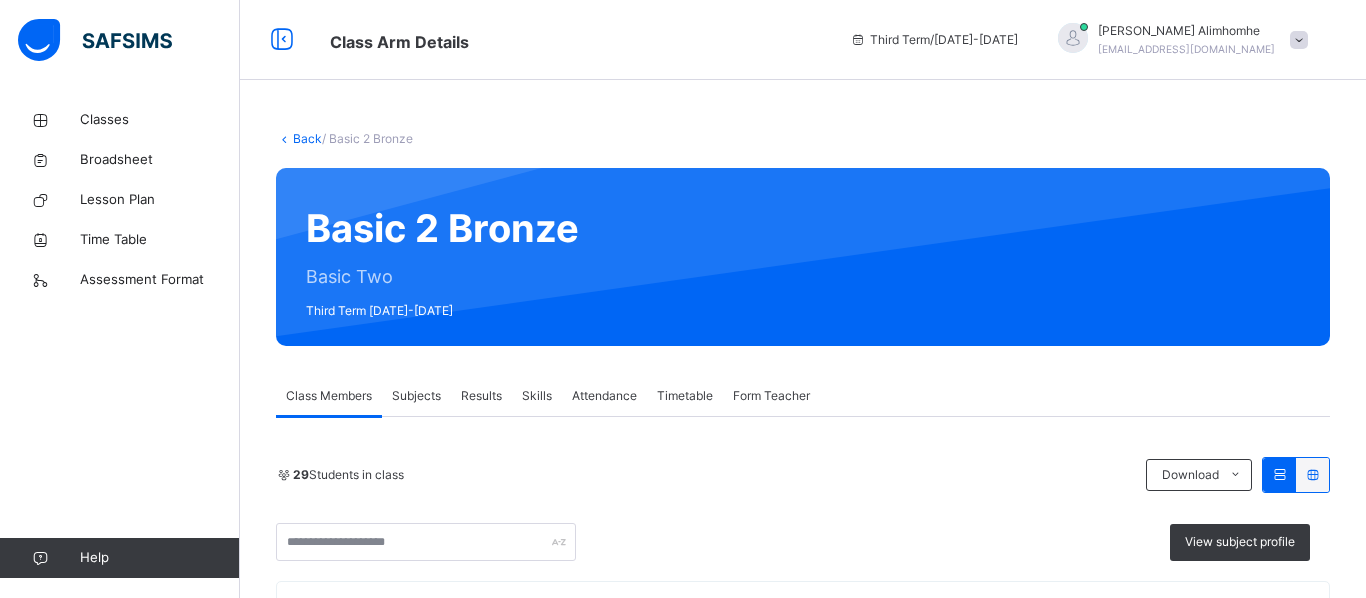 click on "Subjects" at bounding box center [416, 396] 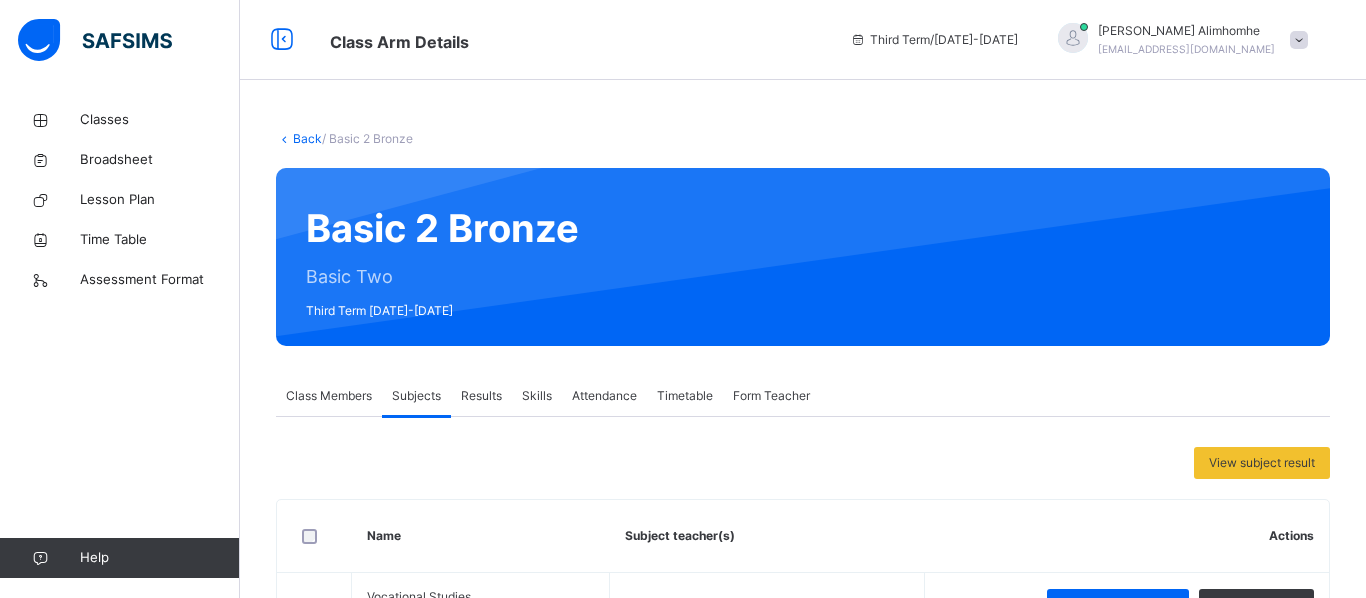 click on "View subject result Name Subject teacher(s) Actions Vocational Studies   VC   [PERSON_NAME], [PERSON_NAME] Assess Students Take Attendance Basic Sci And Tech   BST   [PERSON_NAME], [PERSON_NAME] Assess Students Take Attendance Religion and National Values   RNV   [PERSON_NAME], [PERSON_NAME] Assess Students Take Attendance English Language   ENG   [PERSON_NAME] Onoshiolema, [PERSON_NAME] Assess Students Take Attendance Mathematics   MTH   [PERSON_NAME], [PERSON_NAME] Assess Students Take Attendance Pre Vocational Studies   PVS   --/-- Quantitative Reasoning   QR   [PERSON_NAME], [PERSON_NAME] Assess Students Take Attendance Verbal Reasoning   VR   [PERSON_NAME], [PERSON_NAME] Assess Students Take Attendance Hand writing   HRT   [PERSON_NAME], [PERSON_NAME] Assess Students Take Attendance Phonics   PHC   Assess Students   CCA   ×" at bounding box center [803, 863] 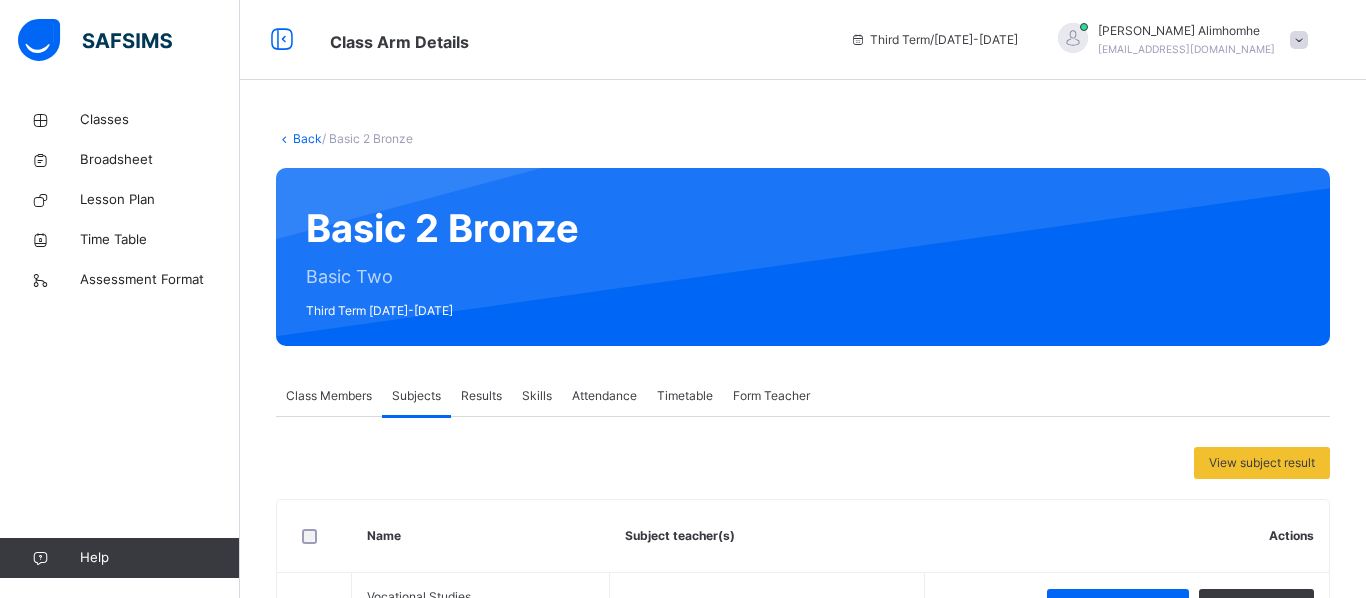 scroll, scrollTop: 520, scrollLeft: 0, axis: vertical 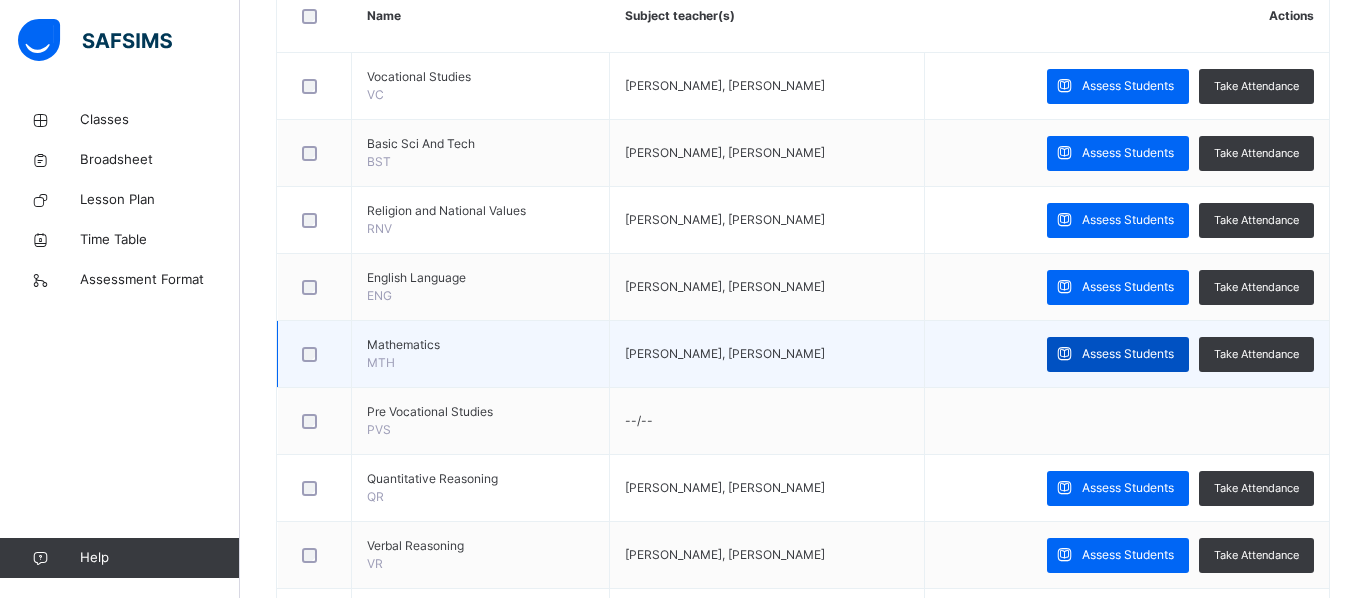 click on "Assess Students" at bounding box center (1128, 354) 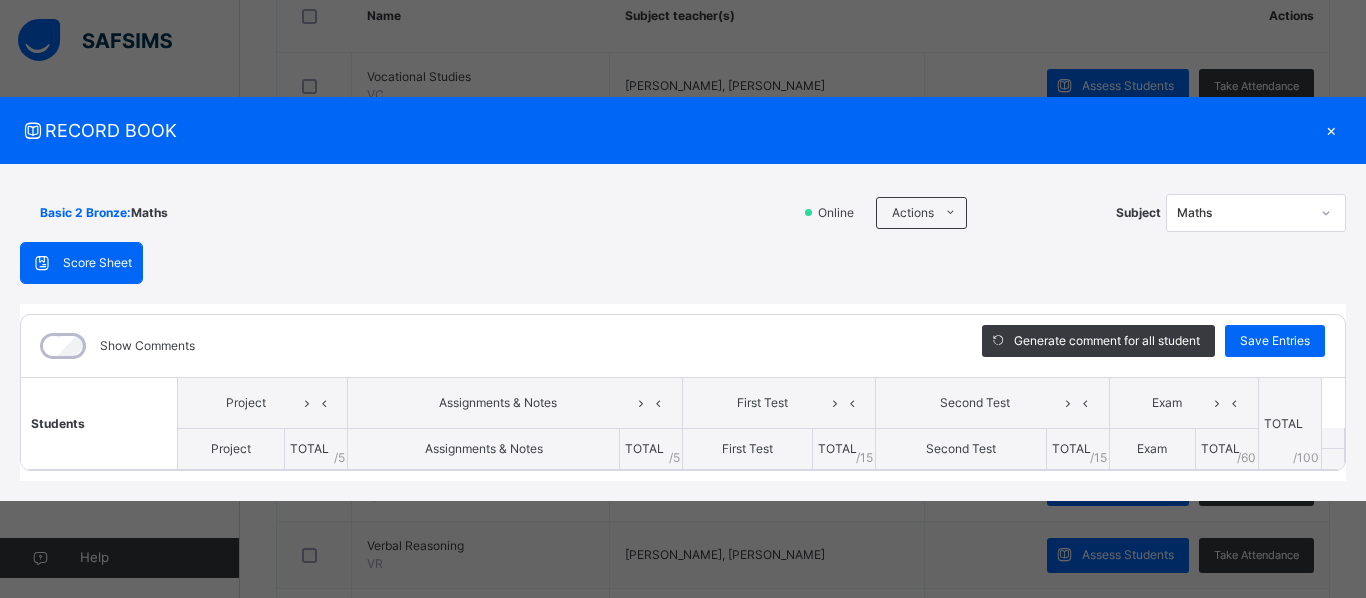 click 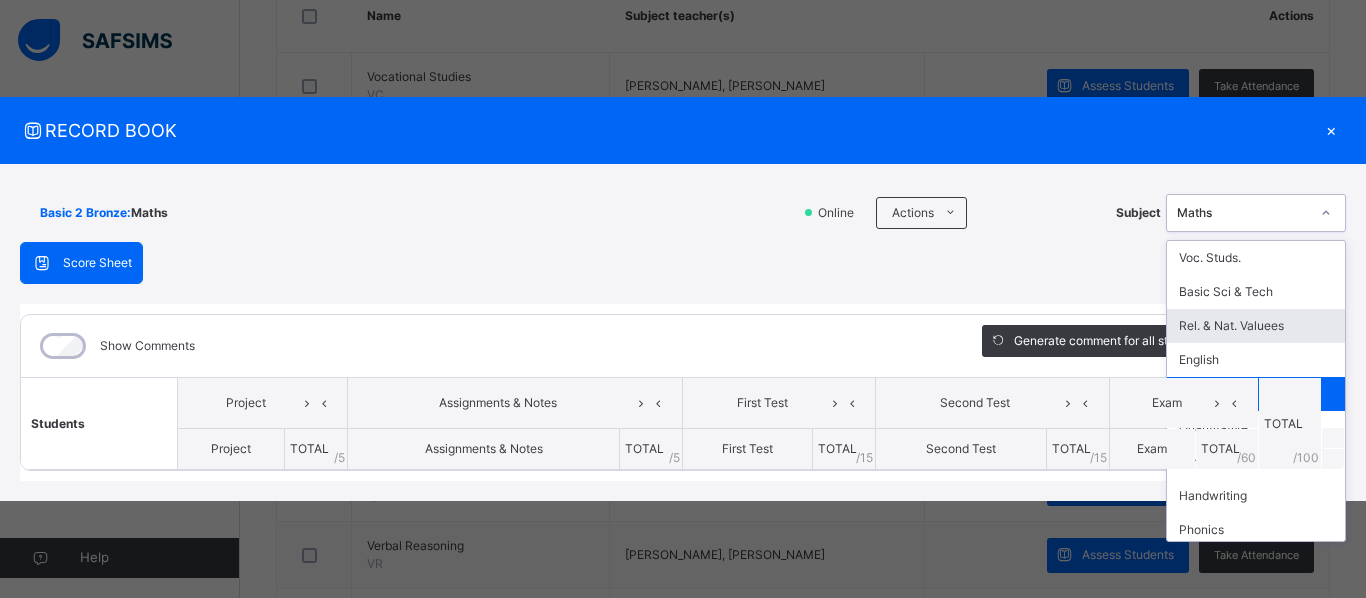 click on "Rel. & Nat. Valuees" at bounding box center (1256, 326) 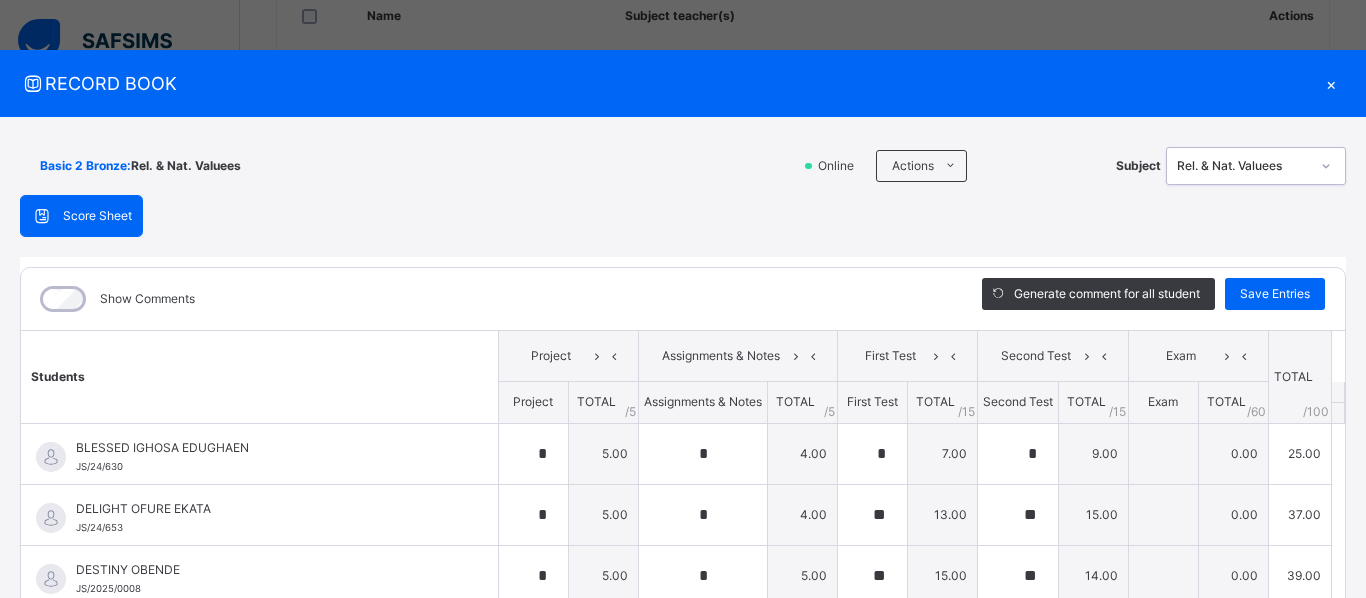 click on "Basic 2   Bronze :   Rel. & Nat. Valuees Online Actions  Download Empty Score Sheet  Upload/map score sheet Subject    option Rel. & Nat. Valuees, selected.     0 results available. Select is focused ,type to refine list, press Down to open the menu,  Rel. & Nat. Valuees JEDIDIAH SCHOOLS Date: [DATE] 8:39:05 am Score Sheet Score Sheet Show Comments   Generate comment for all student   Save Entries Class Level:  Basic 2   Bronze Subject:  Rel. & Nat. Valuees Session:  2024/2025 Session Session:  Third Term Students Project Assignments & Notes First Test Second Test Exam TOTAL /100 Comment Project TOTAL / 5 Assignments & Notes TOTAL / 5 First Test TOTAL / 15 Second Test TOTAL / 15 Exam TOTAL / 60 BLESSED IGHOSA EDUGHAEN JS/24/630 BLESSED IGHOSA EDUGHAEN JS/24/630 * 5.00 * 4.00 * 7.00 * 9.00 0.00 25.00 Generate comment 0 / 250   ×   Subject Teacher’s Comment Generate and see in full the comment developed by the AI with an option to regenerate the comment JS BLESSED IGHOSA EDUGHAEN   JS/24/630    /" at bounding box center (683, 489) 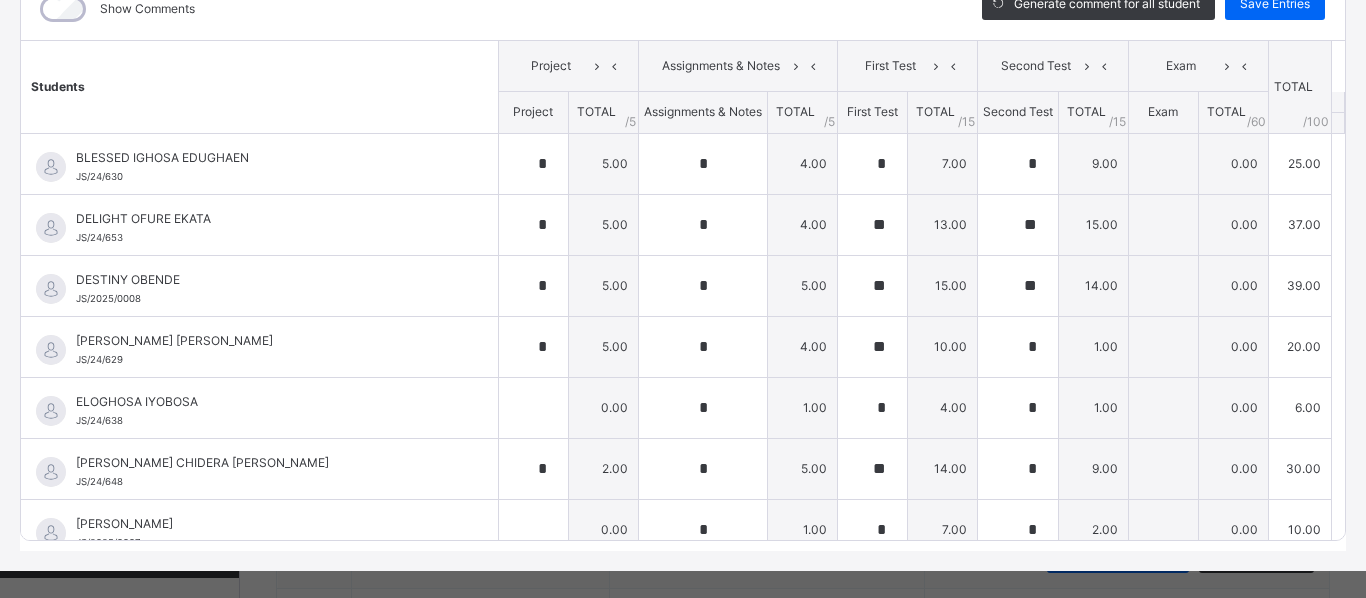 scroll, scrollTop: 313, scrollLeft: 0, axis: vertical 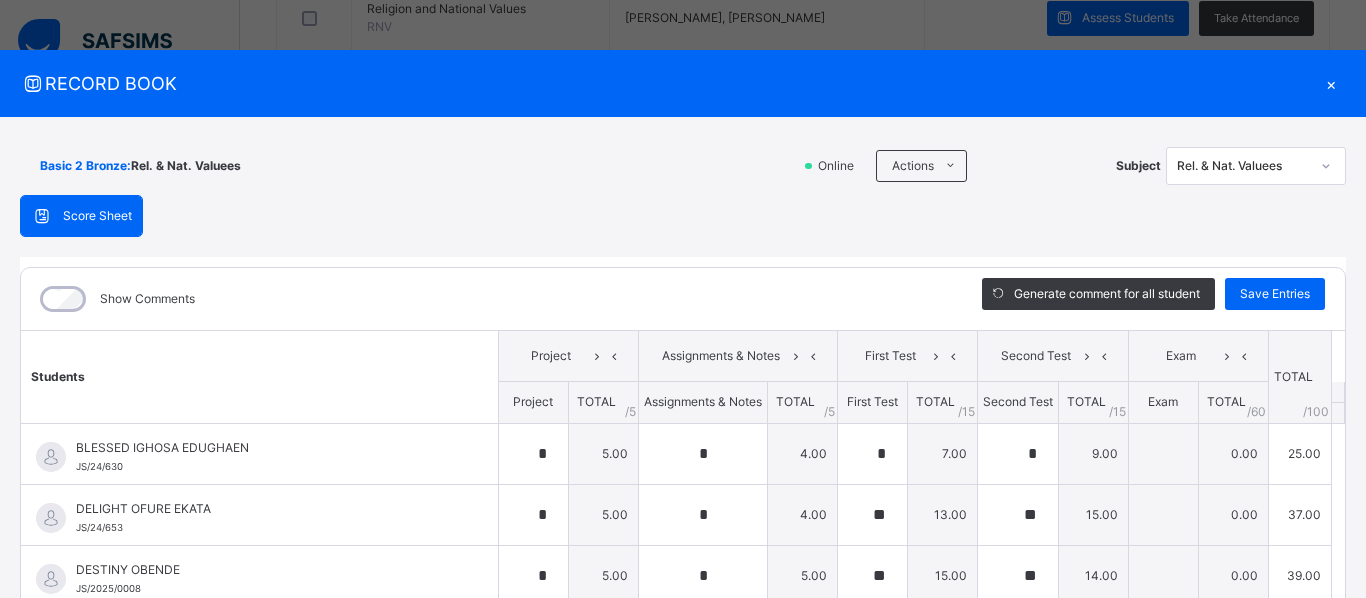 click on "×" at bounding box center [1331, 83] 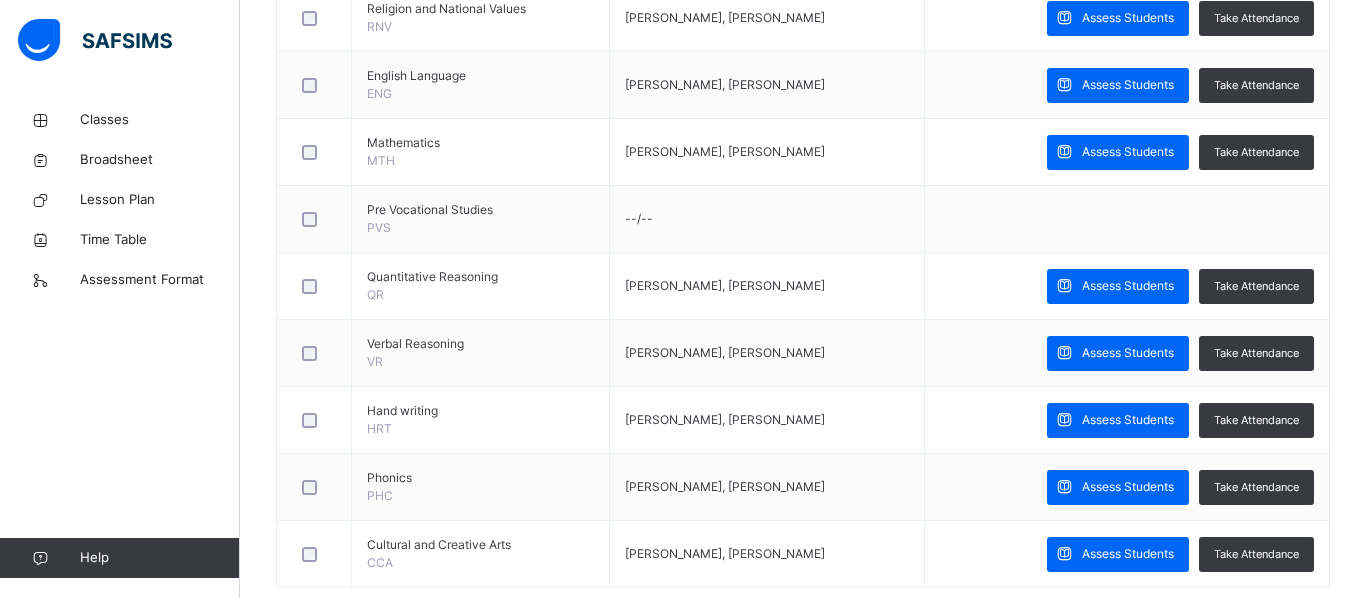 click on "Classes Broadsheet Lesson Plan Time Table Assessment Format   Help" at bounding box center (120, 339) 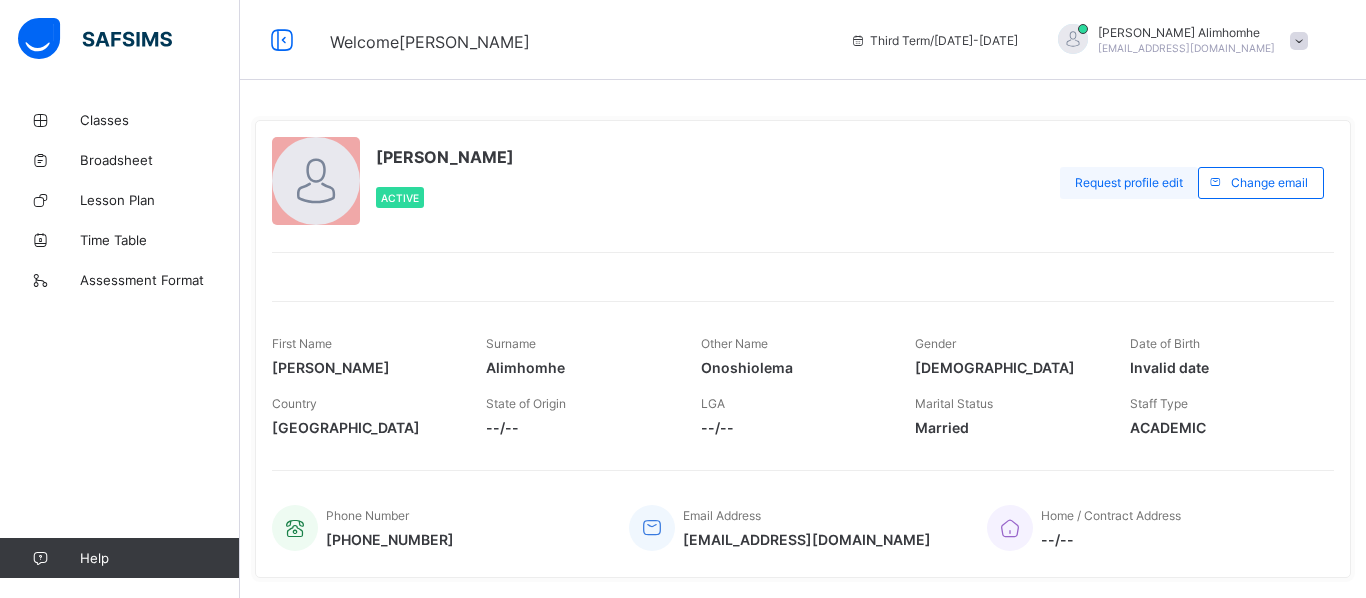 scroll, scrollTop: 0, scrollLeft: 0, axis: both 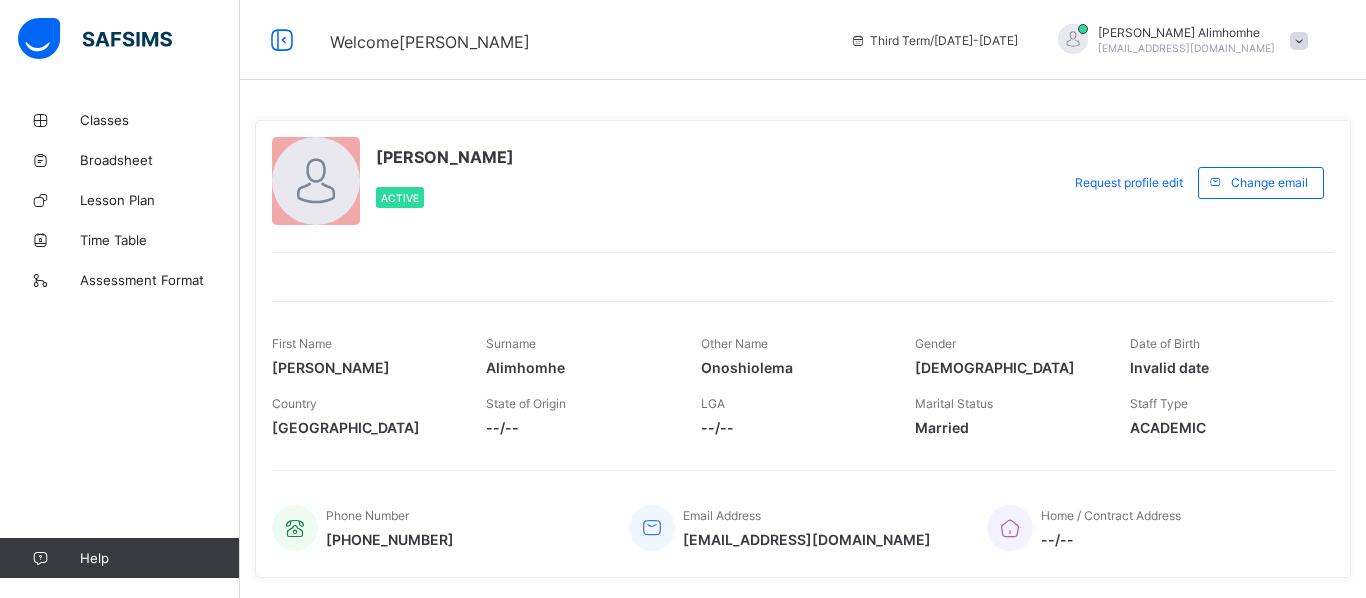 click on "Date of Birth Invalid date" at bounding box center (1222, 356) 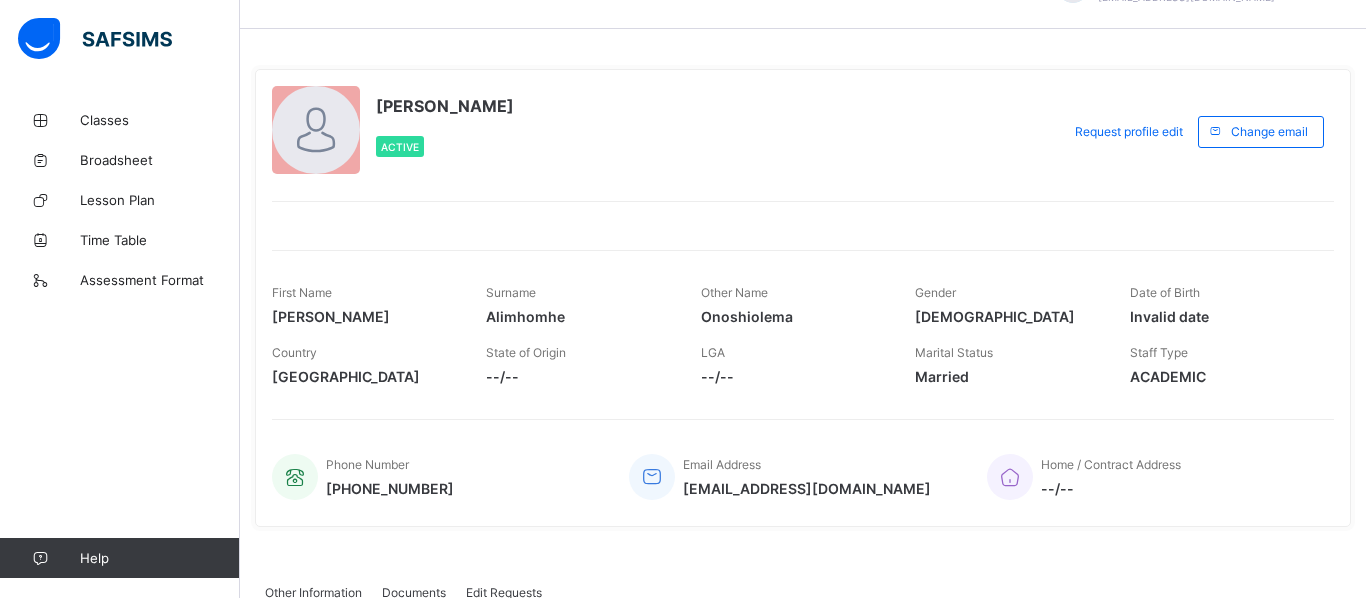 scroll, scrollTop: 2, scrollLeft: 0, axis: vertical 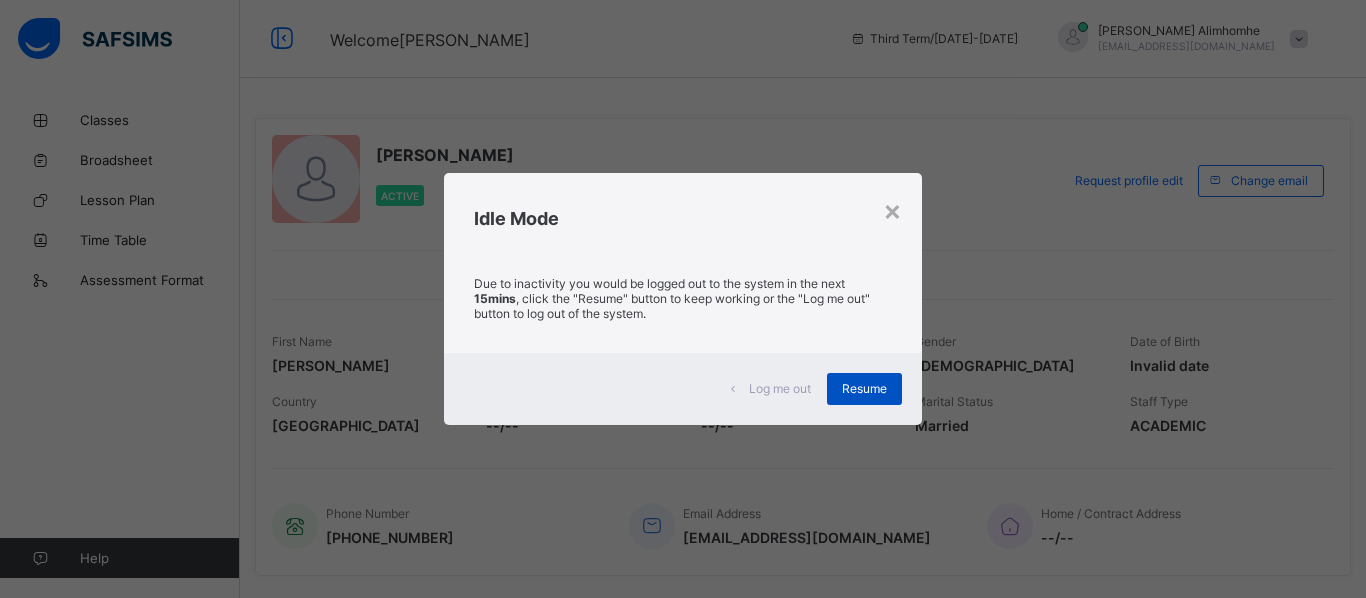 click on "Resume" at bounding box center [864, 388] 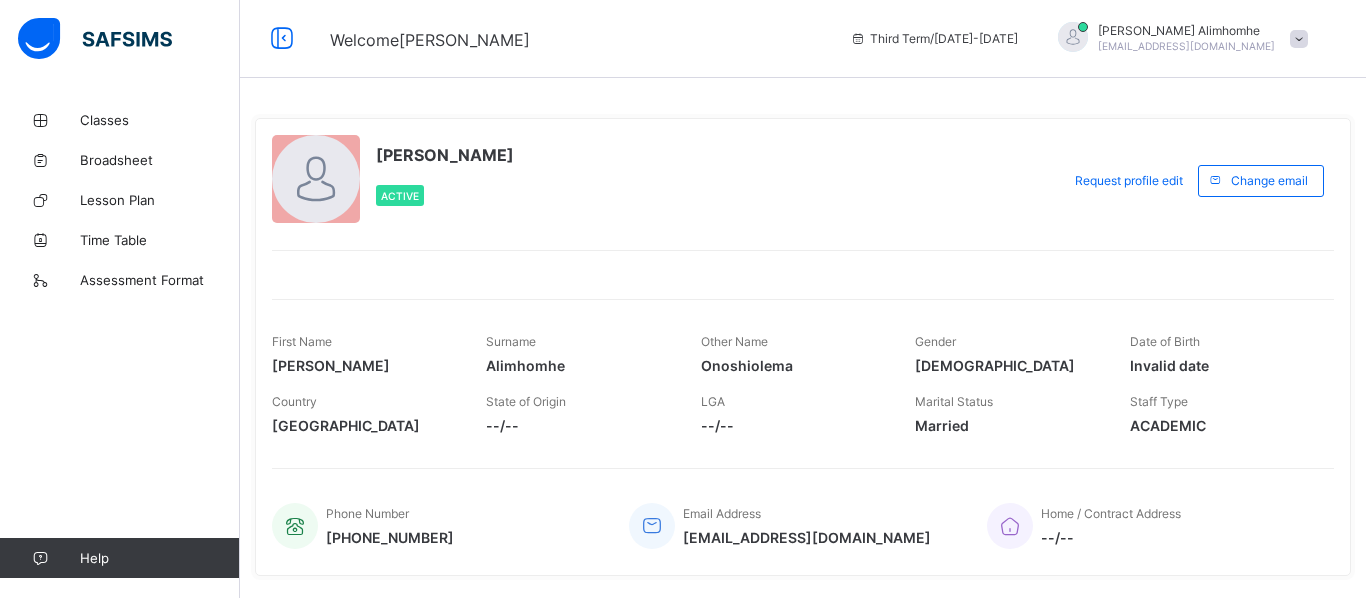 click at bounding box center (1299, 39) 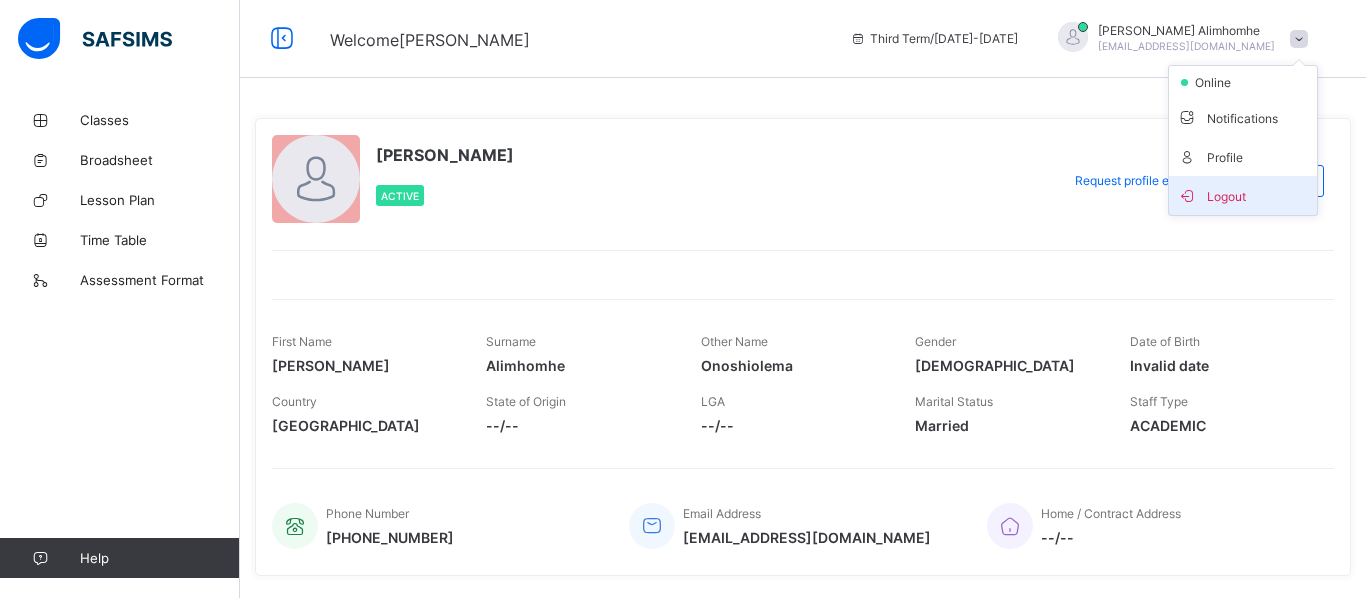 click on "Logout" at bounding box center [1243, 195] 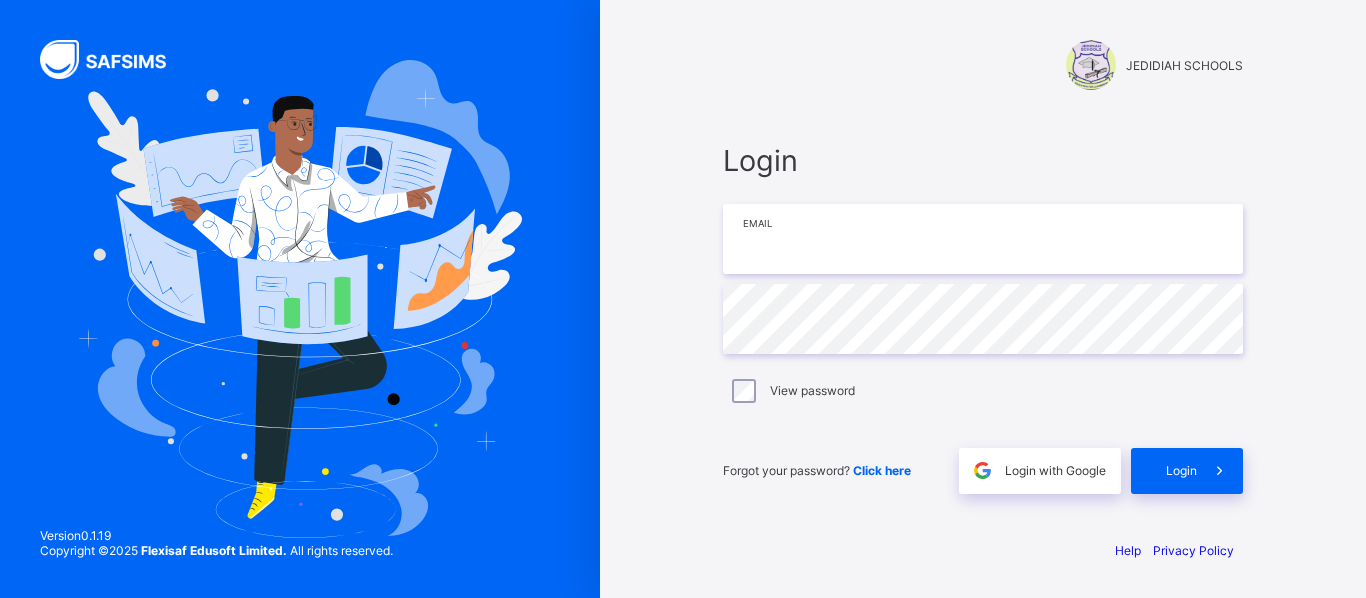 click at bounding box center [983, 239] 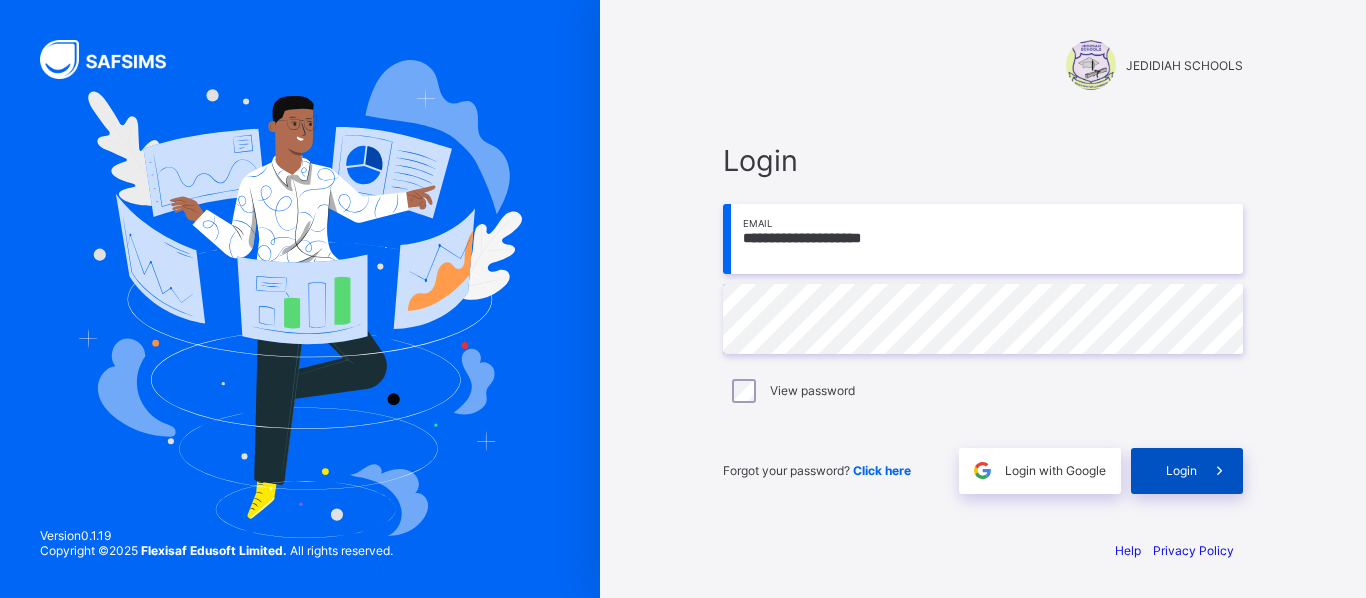 click on "Login" at bounding box center [1181, 470] 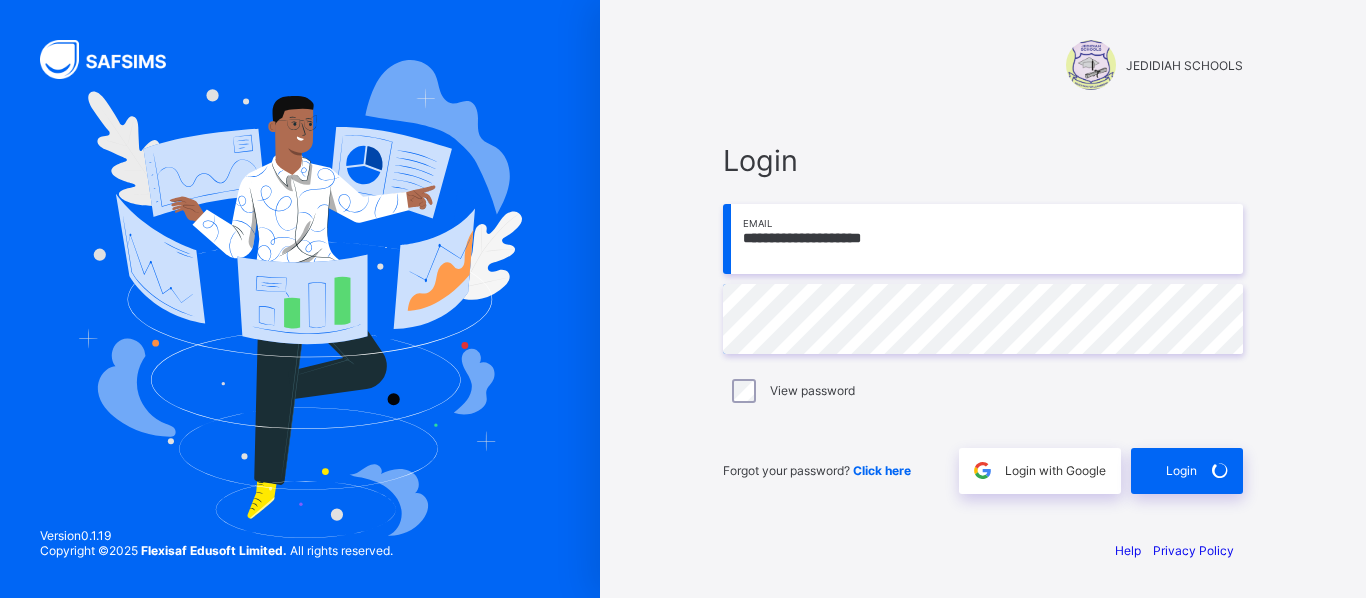 scroll, scrollTop: 0, scrollLeft: 0, axis: both 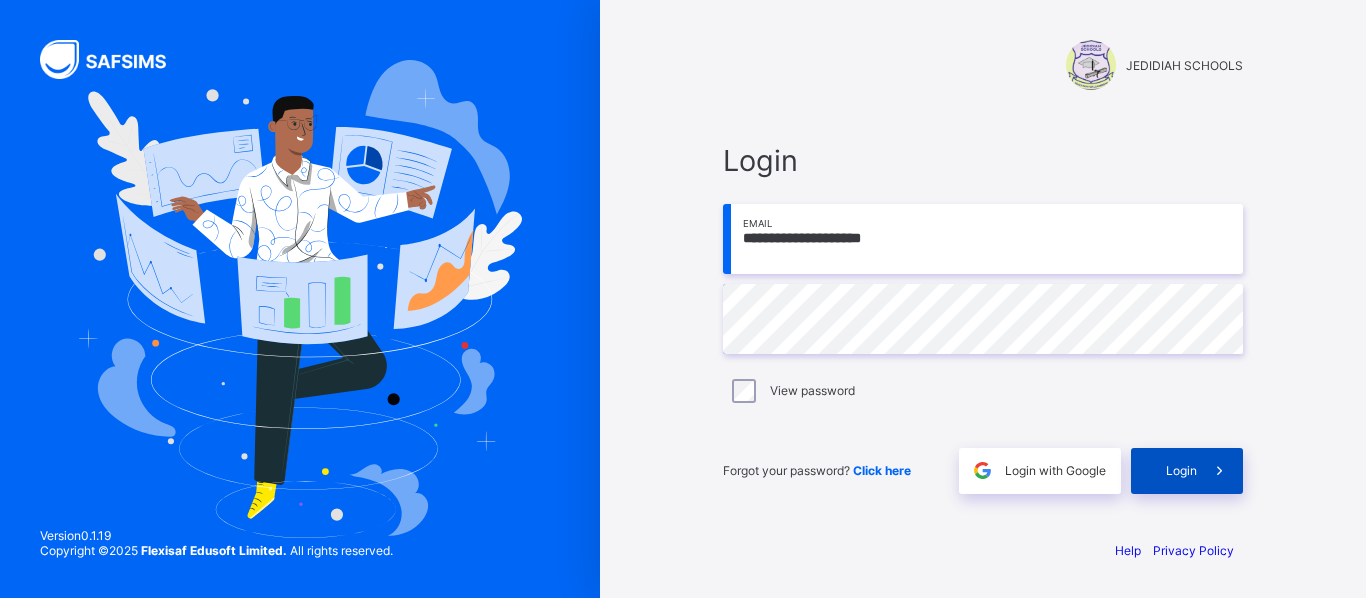 click on "Login" at bounding box center (1181, 470) 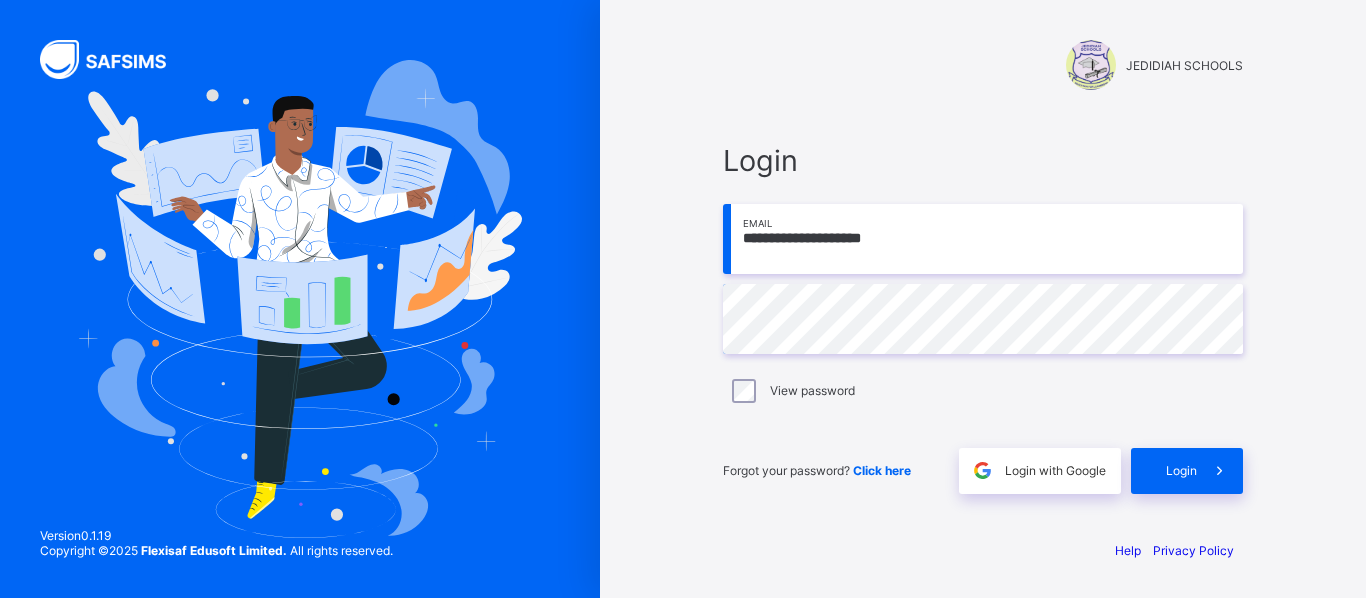 scroll, scrollTop: 0, scrollLeft: 0, axis: both 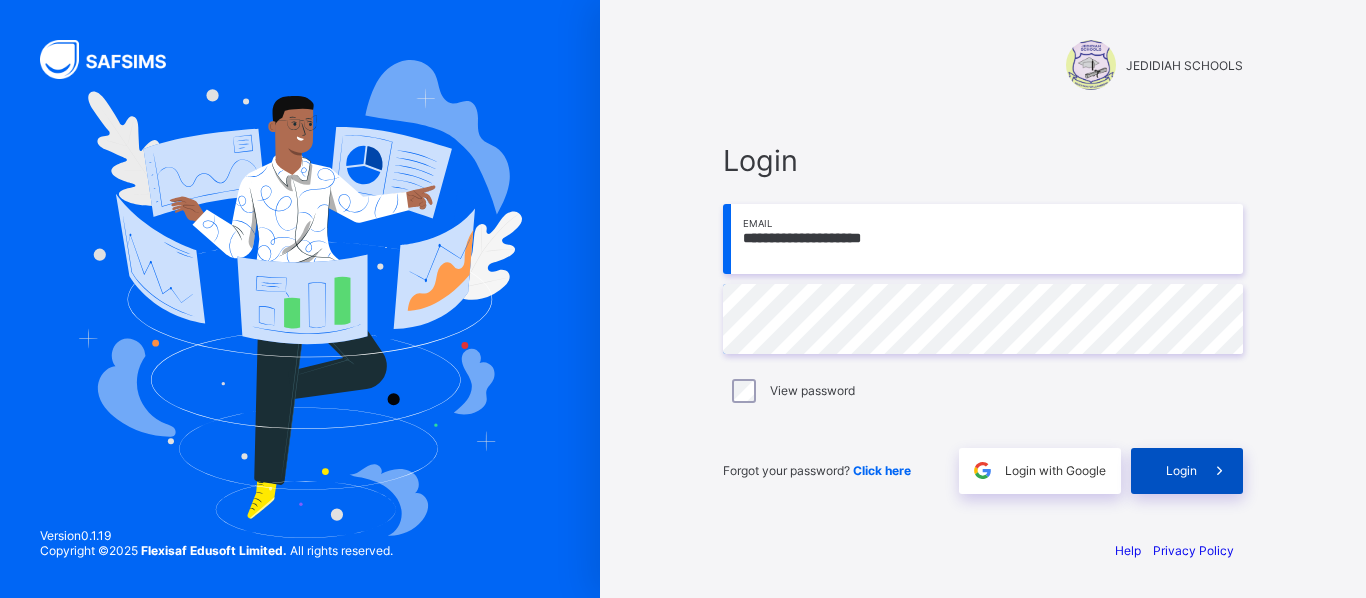 click on "Login" at bounding box center (1181, 470) 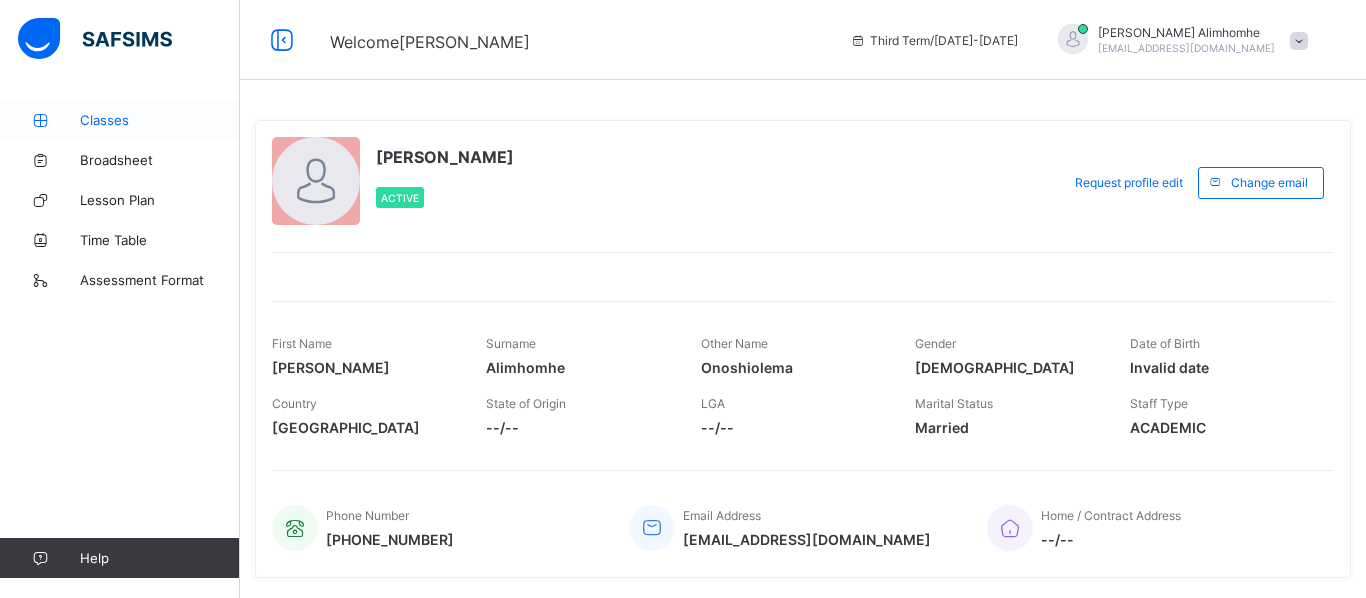 click on "Classes" at bounding box center (160, 120) 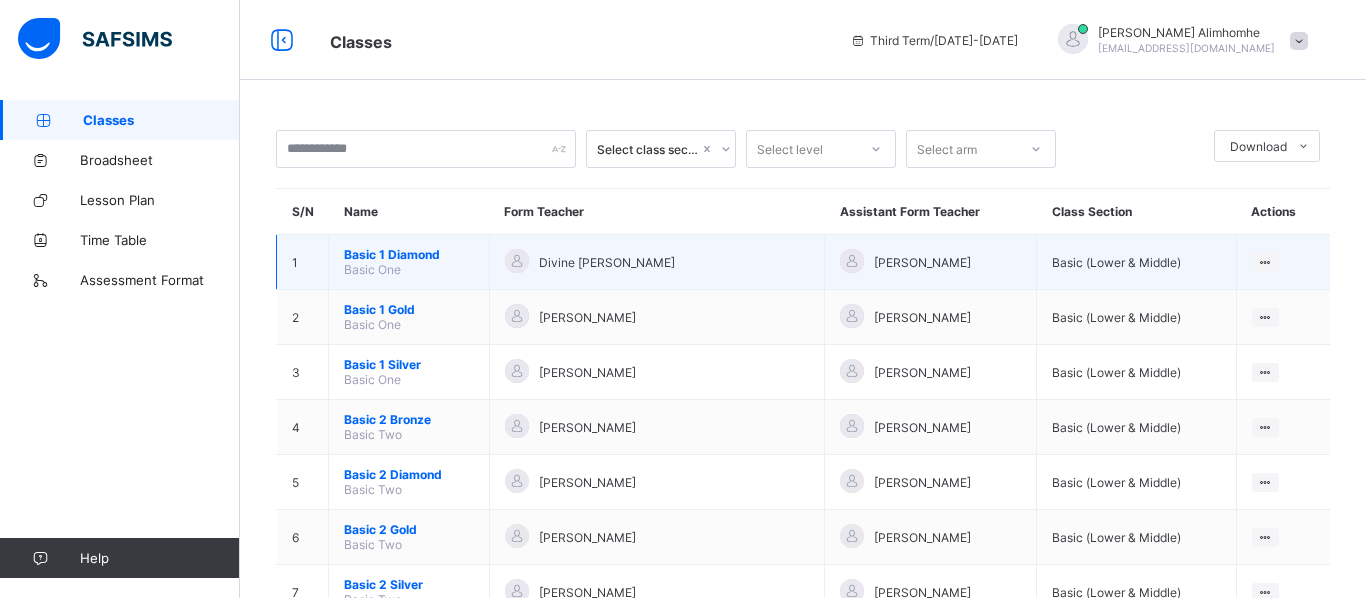 click on "Basic 1   Diamond" at bounding box center [409, 254] 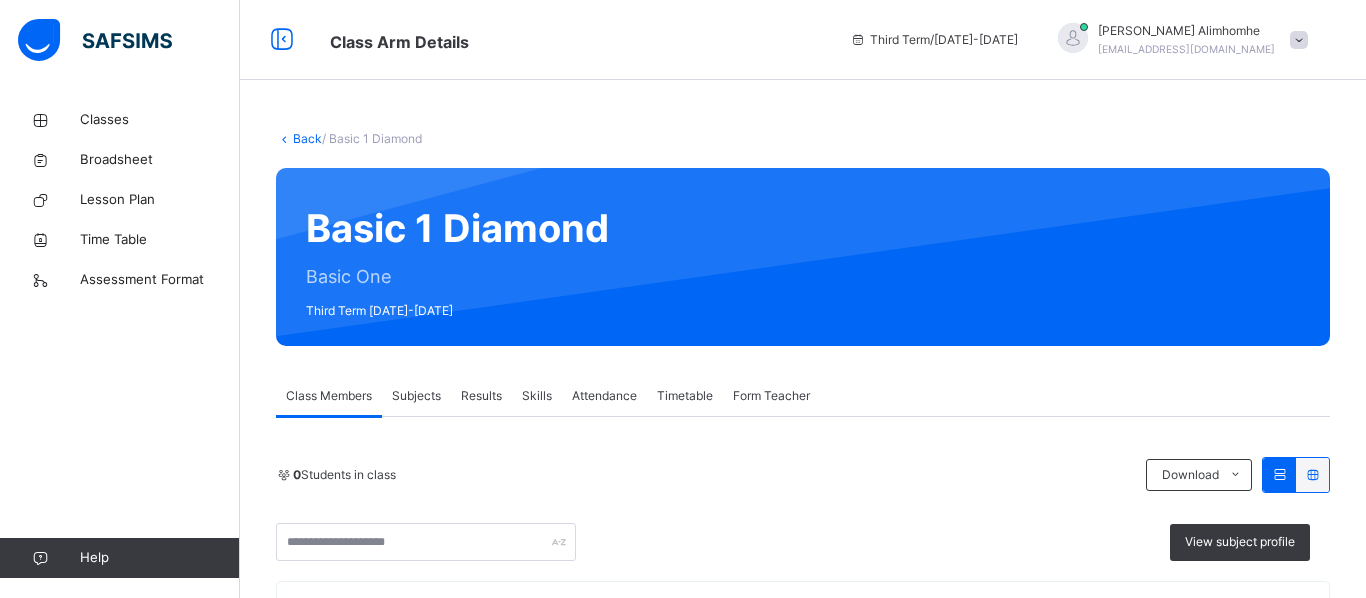 click on "Subjects" at bounding box center (416, 396) 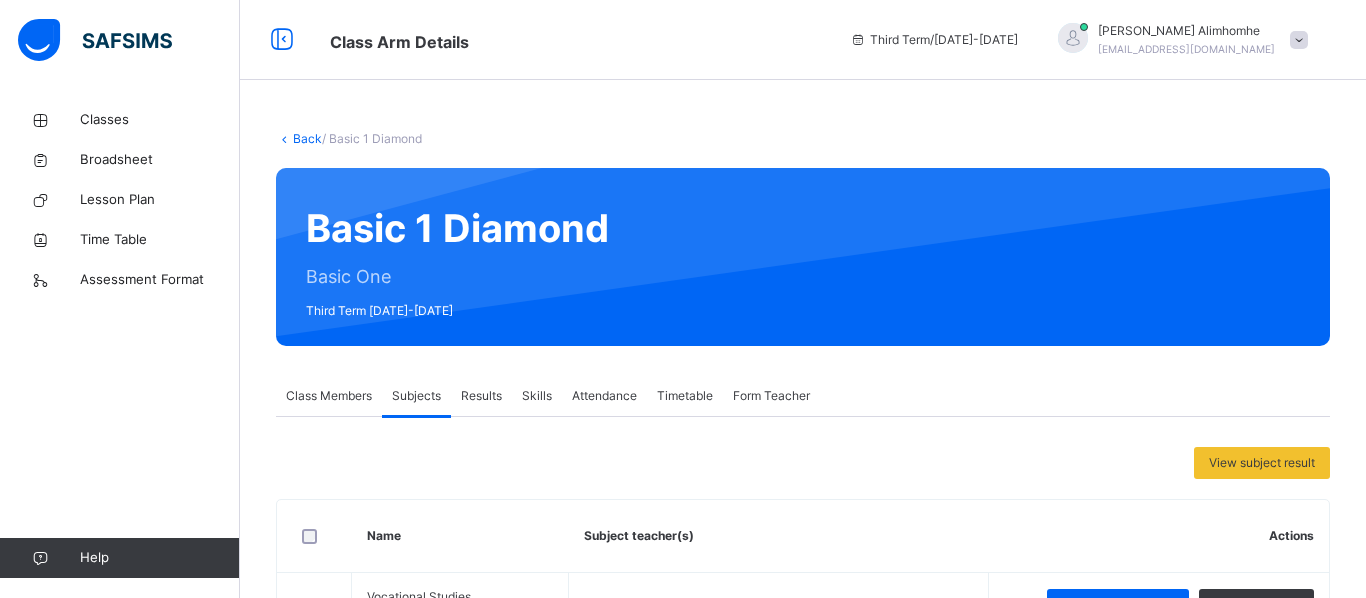click on "View subject result Name Subject teacher(s) Actions Vocational Studies   VC   Divine Akhimien Alex, Esther Alimhomhe Onoshiolema Assess Students Take Attendance Basic Sci And Tech   BST   Divine Akhimien Alex, Esther Alimhomhe Onoshiolema Assess Students Take Attendance Religion and National Values   RNV   Divine Akhimien Alex, Esther Alimhomhe Onoshiolema Assess Students Take Attendance English Language   ENG   Divine Akhimien Alex, Esther Alimhomhe Onoshiolema Assess Students Take Attendance Mathematics   MTH   Divine Akhimien Alex, Esther Alimhomhe Onoshiolema Assess Students Take Attendance Pre Vocational Studies   PVS   --/-- Quantitative Reasoning   QR   Divine Akhimien Alex, Esther Alimhomhe Onoshiolema, Support Support  Assess Students Take Attendance Verbal Reasoning   VR   Divine Akhimien Alex, Esther Alimhomhe Onoshiolema Assess Students Take Attendance Hand writing   HRT   Divine Akhimien Alex, Esther Alimhomhe Onoshiolema Assess Students Take Attendance Phonics   PHC   Assess Students   CCA" at bounding box center [803, 878] 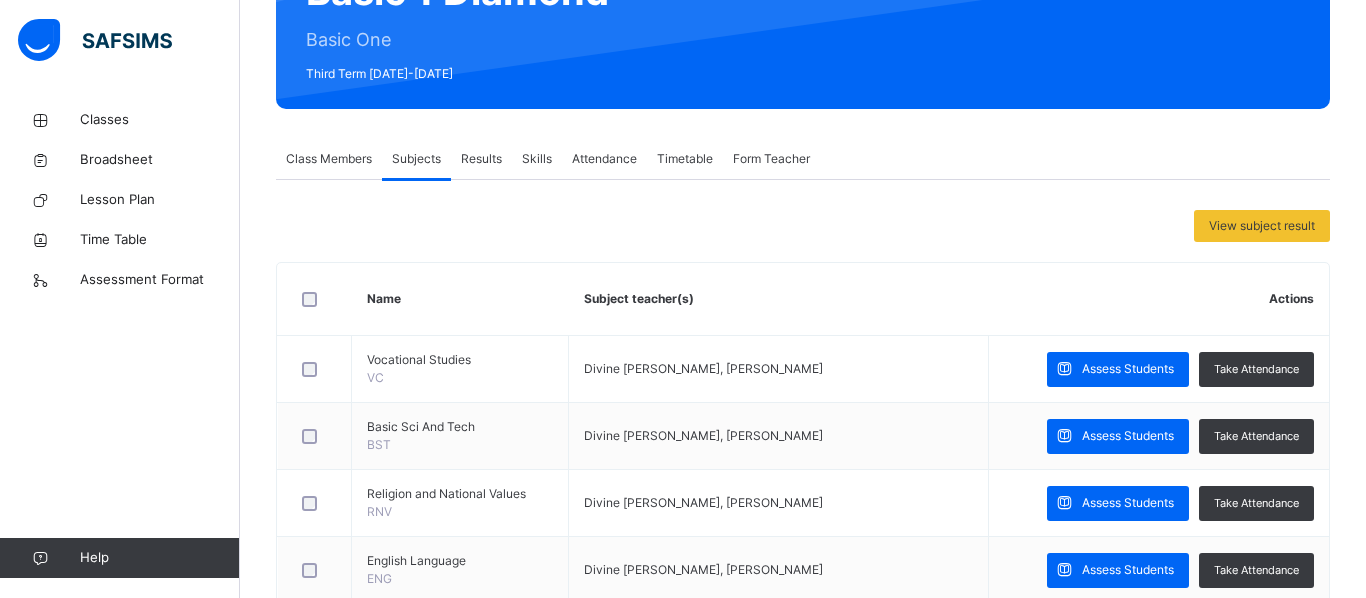 scroll, scrollTop: 240, scrollLeft: 0, axis: vertical 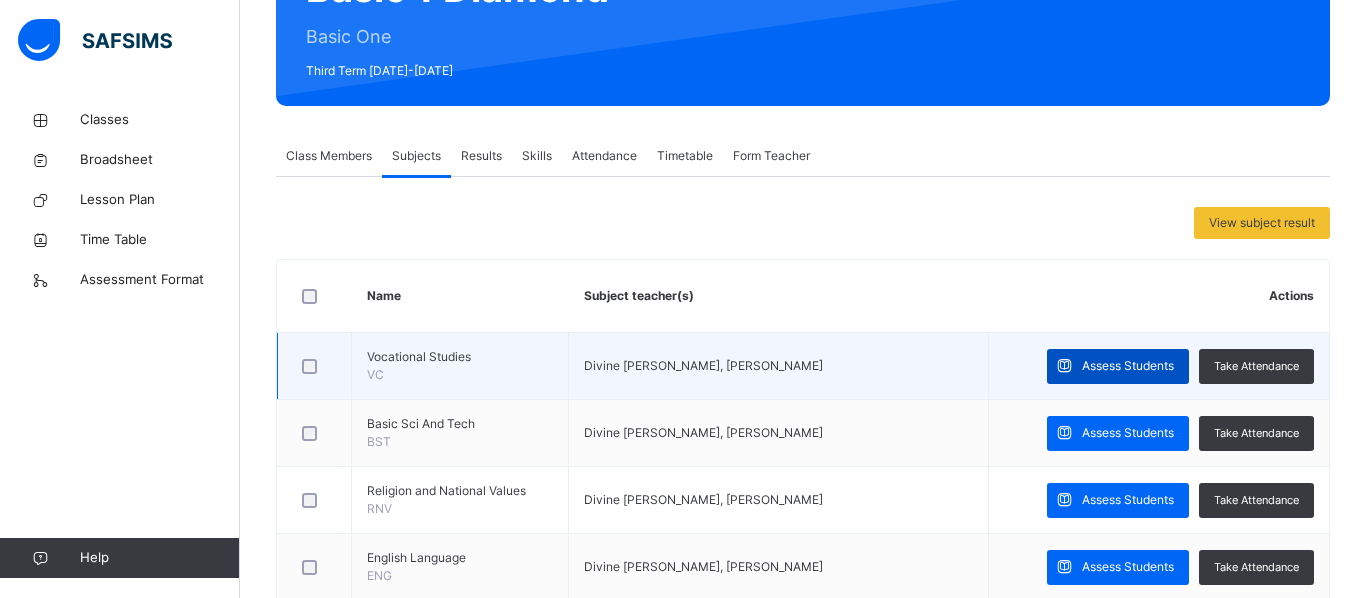 click on "Assess Students" at bounding box center [1128, 366] 